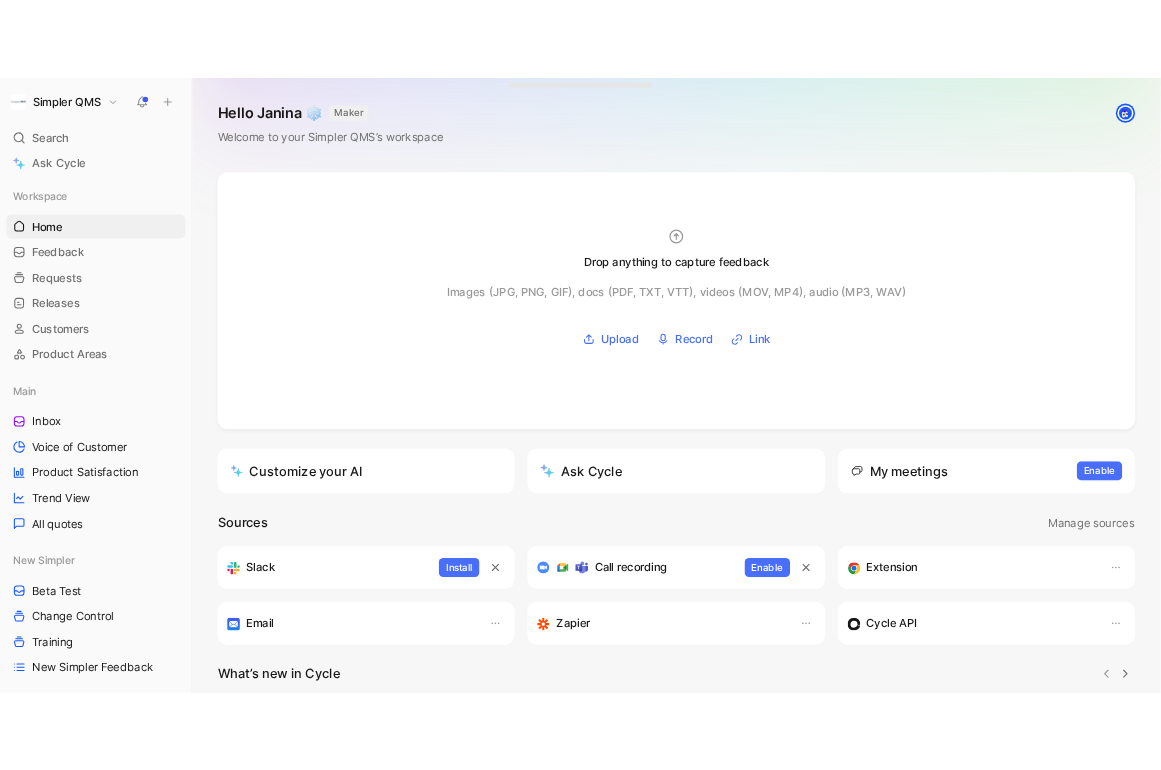 scroll, scrollTop: 0, scrollLeft: 0, axis: both 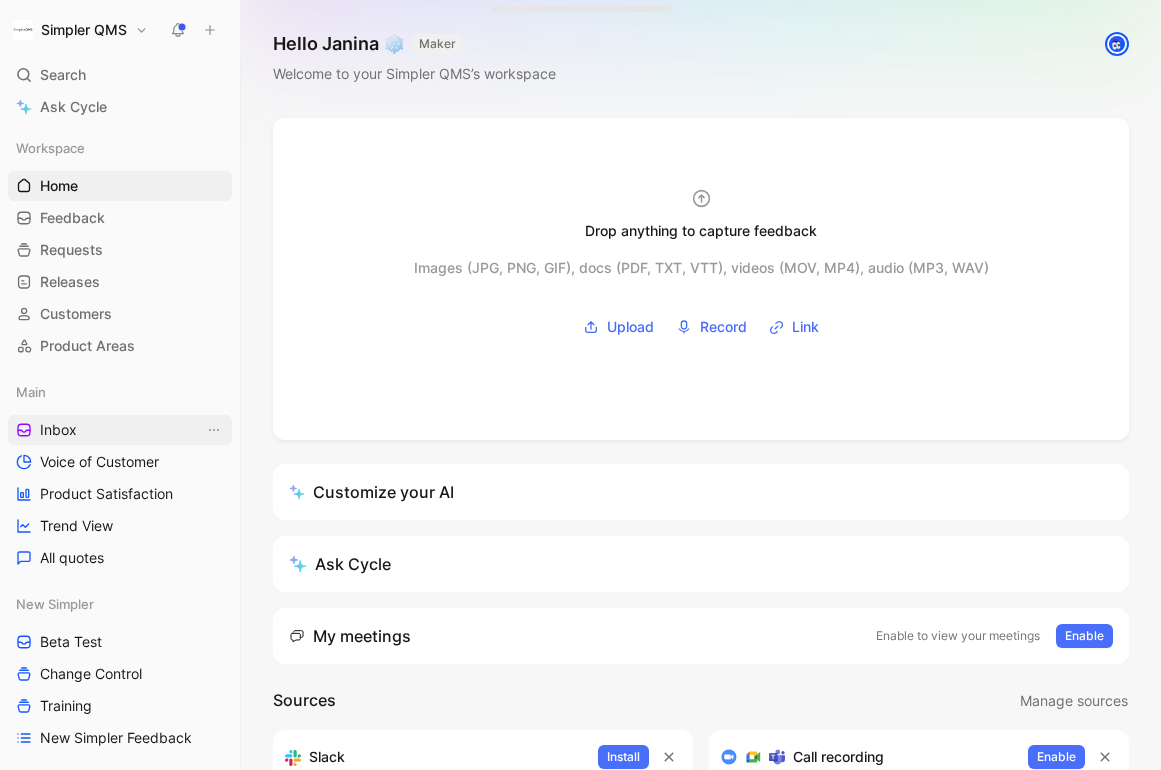 click on "Inbox" at bounding box center (120, 430) 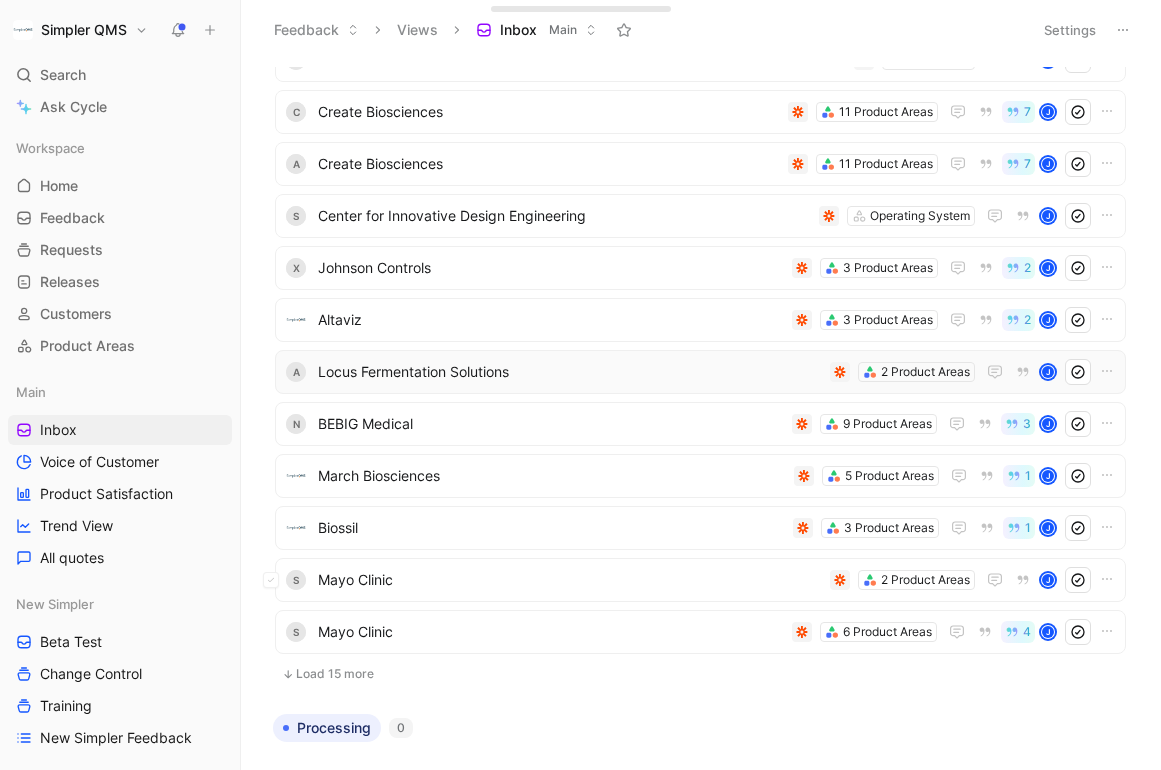 scroll, scrollTop: 280, scrollLeft: 0, axis: vertical 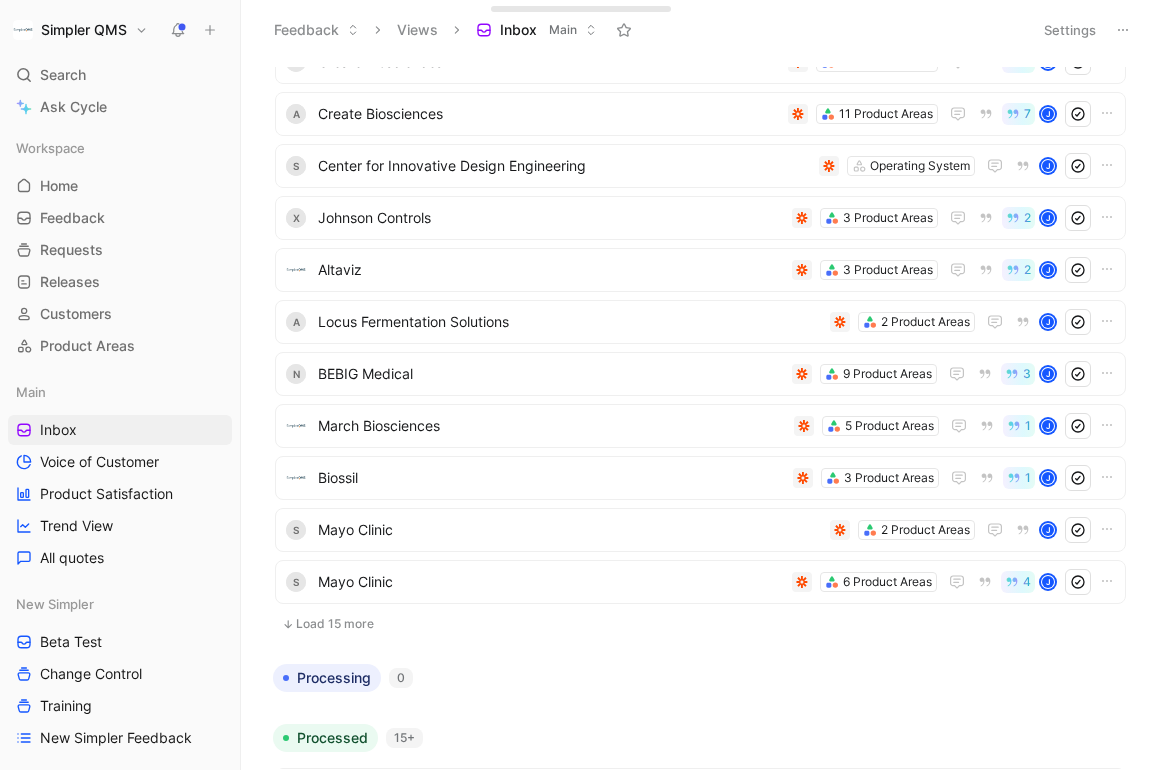 click on "Load 15 more" at bounding box center (700, 624) 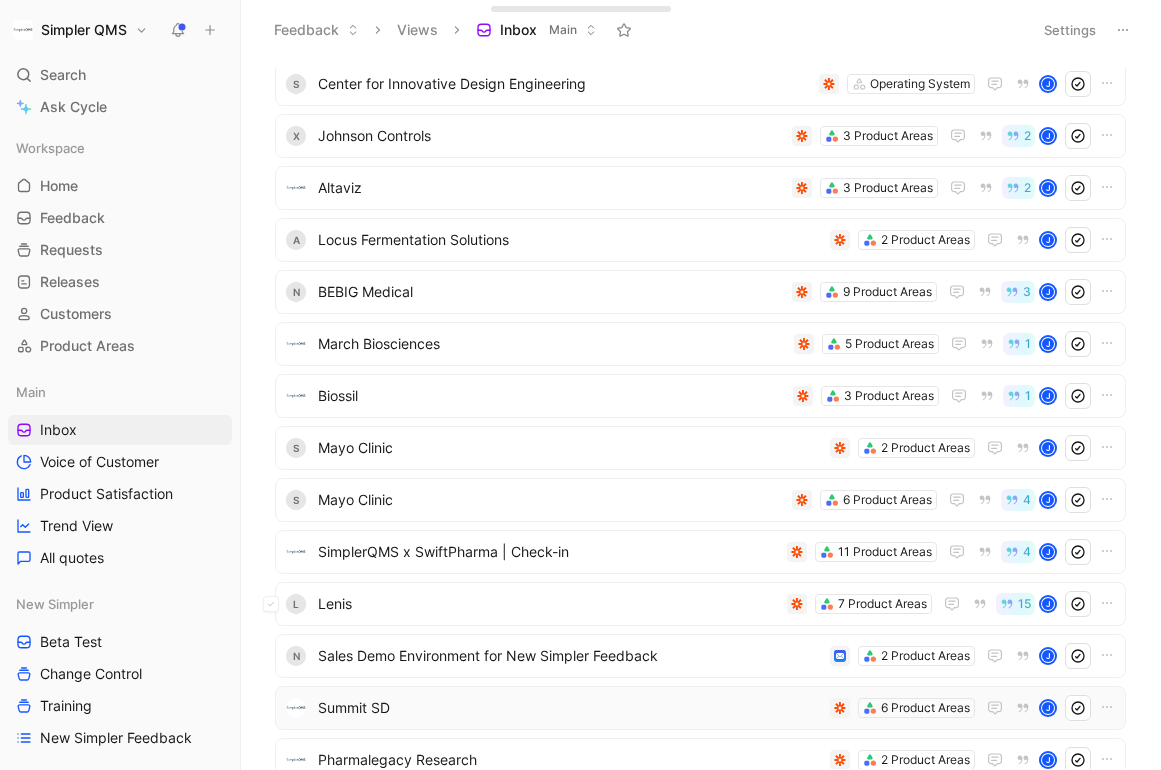 scroll, scrollTop: 322, scrollLeft: 0, axis: vertical 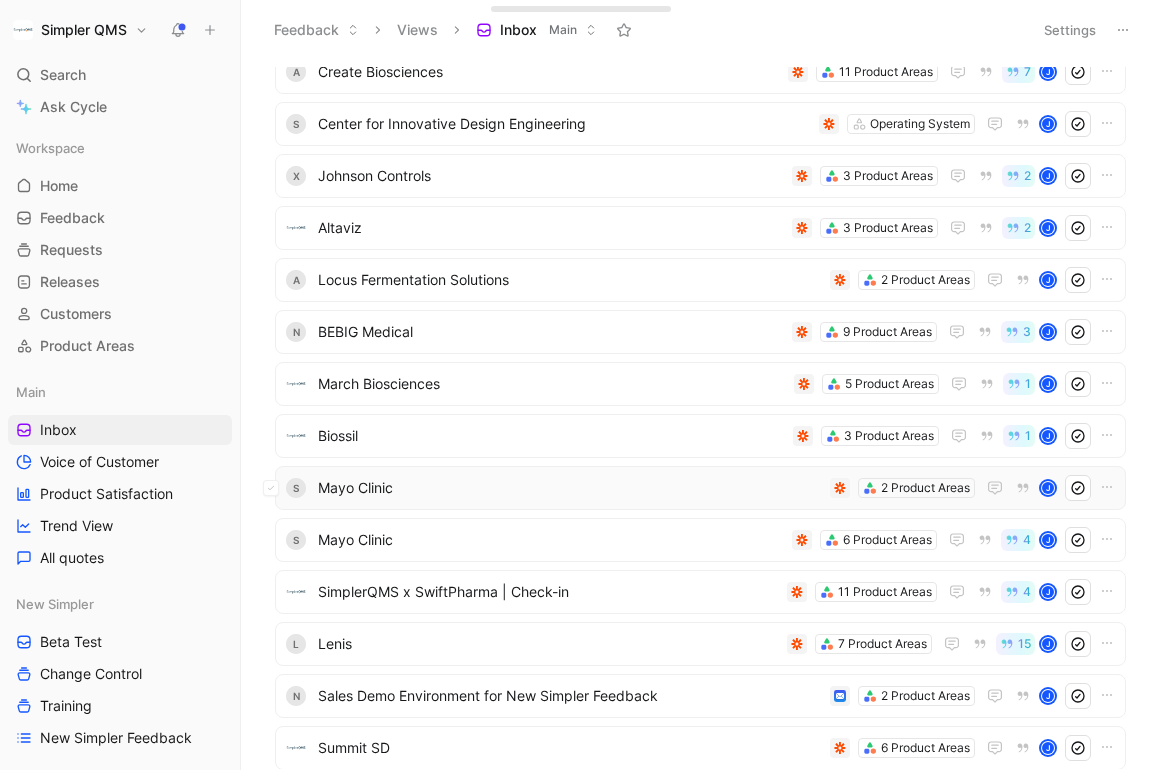 click on "Mayo Clinic" at bounding box center (570, 488) 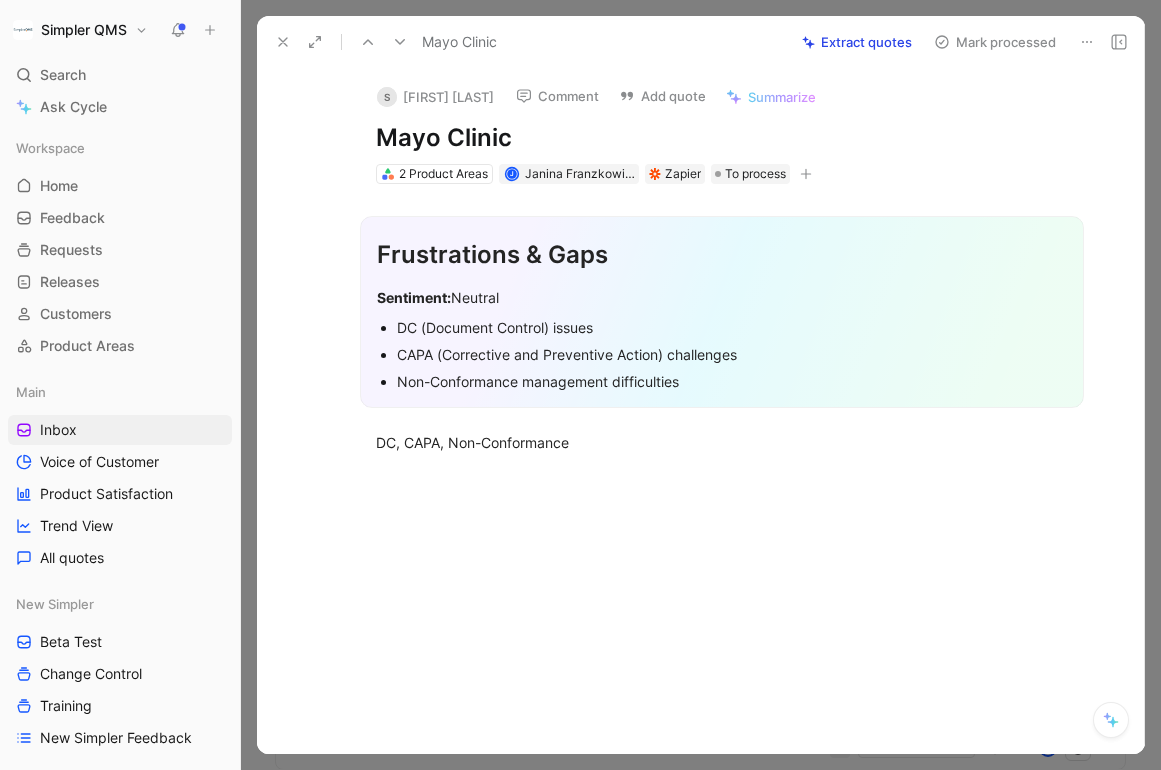 click 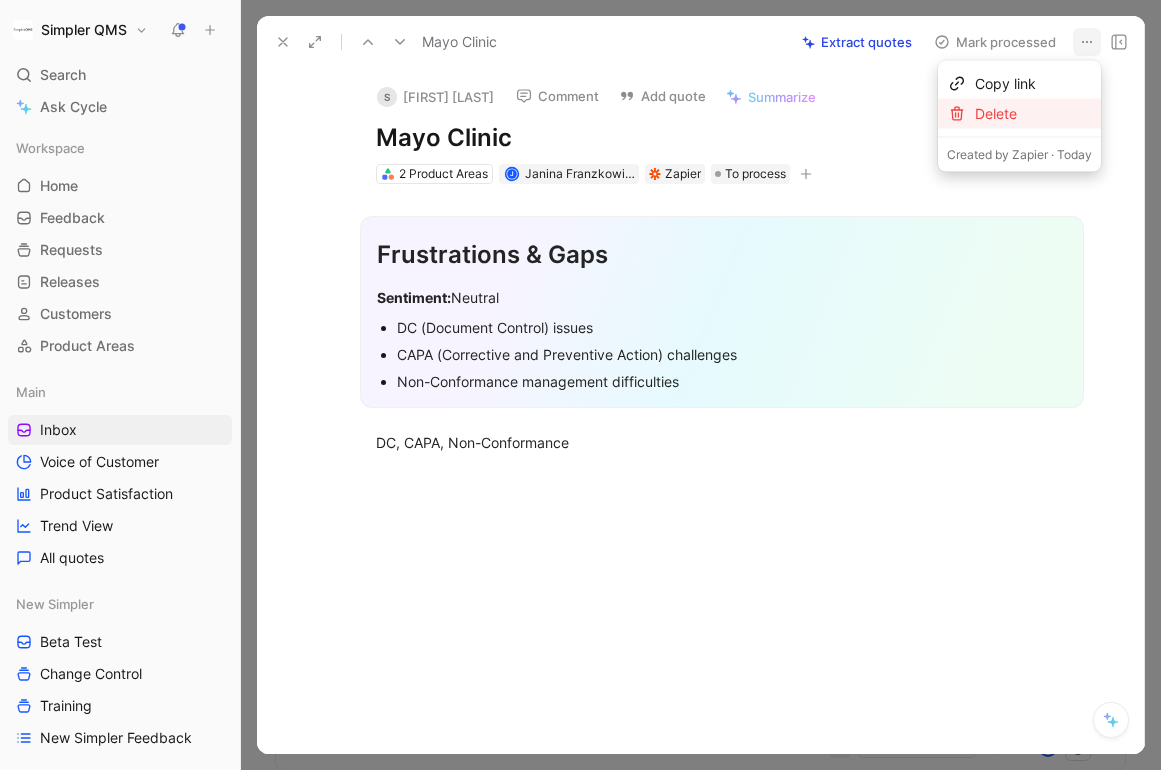 click on "Delete" at bounding box center [1033, 114] 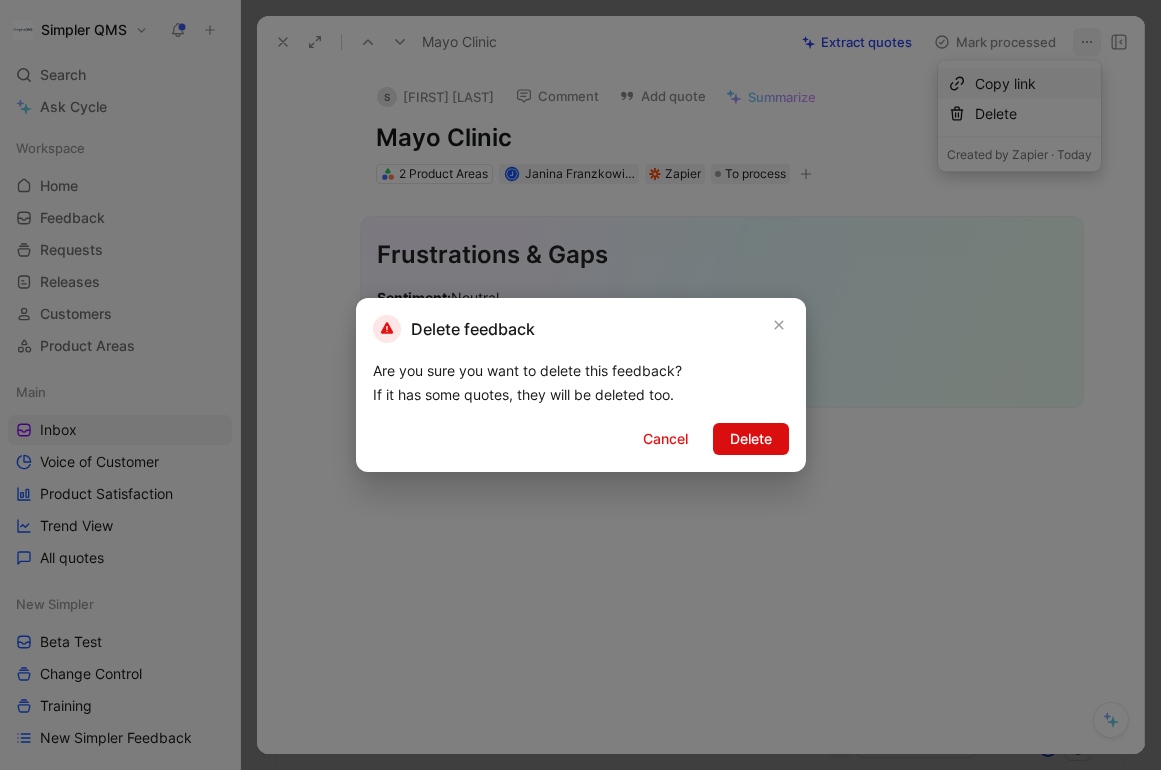 click on "Delete" at bounding box center [751, 439] 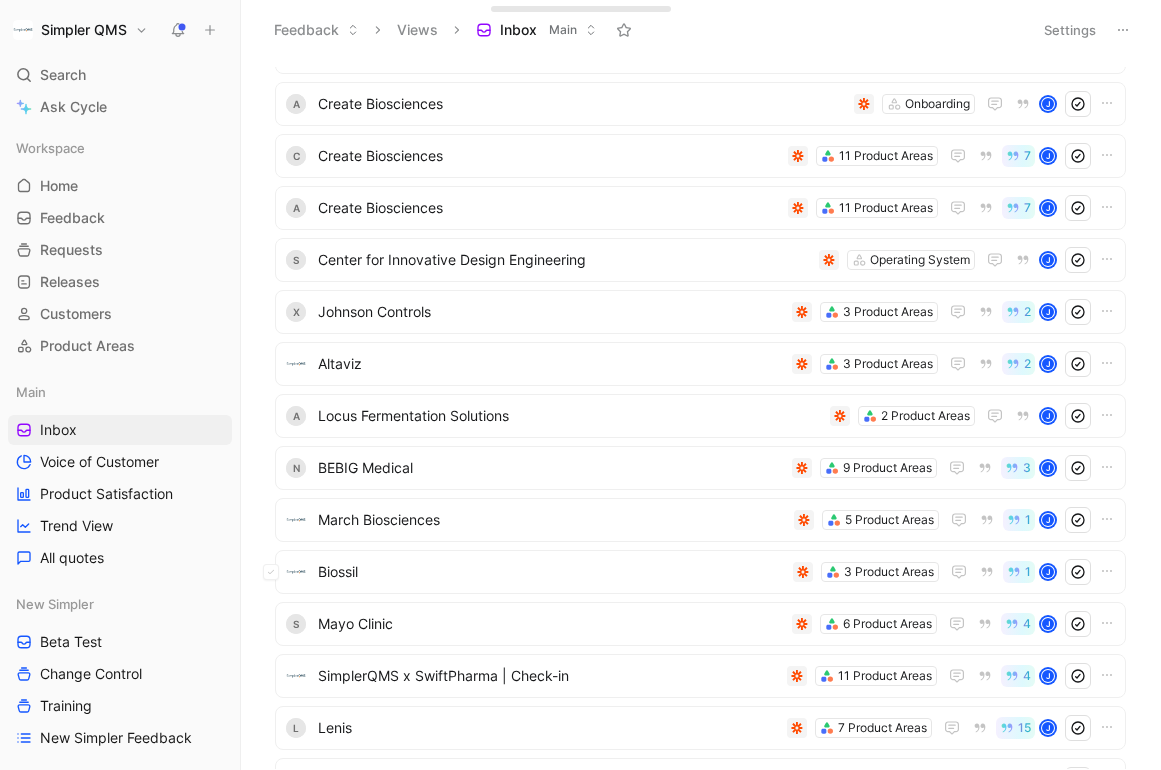 scroll, scrollTop: 169, scrollLeft: 0, axis: vertical 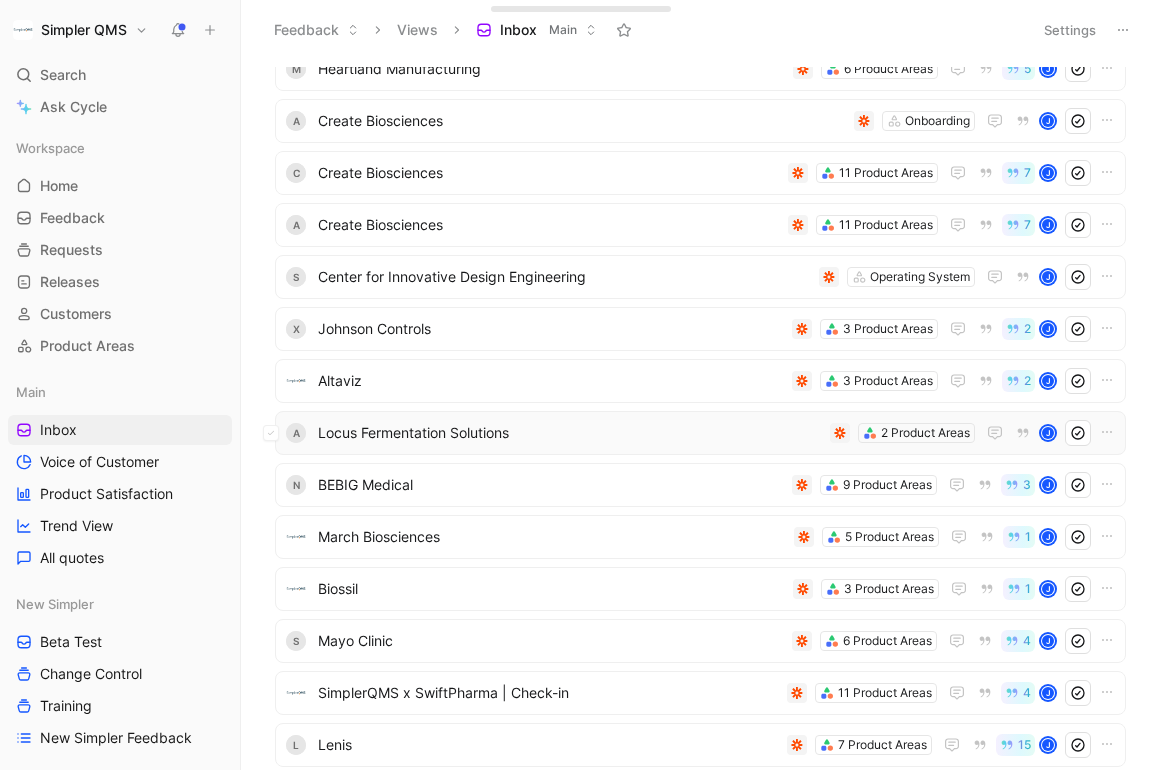click on "Locus Fermentation Solutions" at bounding box center (570, 433) 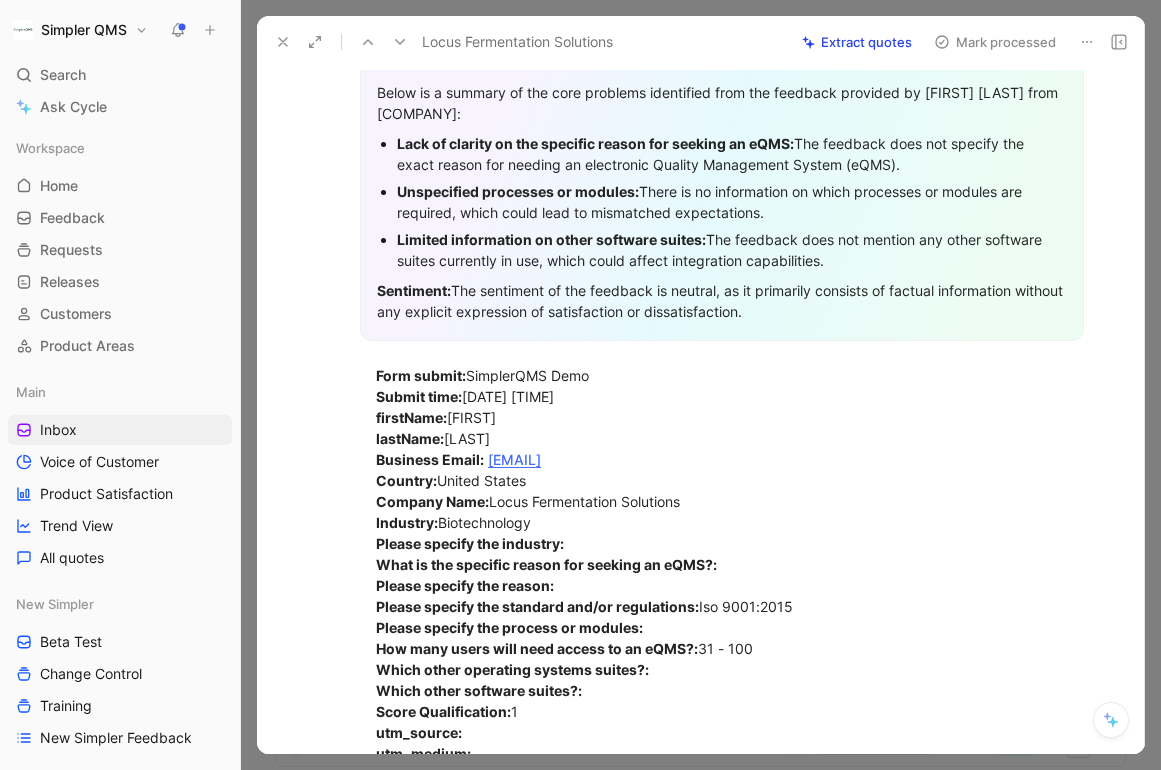 scroll, scrollTop: 0, scrollLeft: 0, axis: both 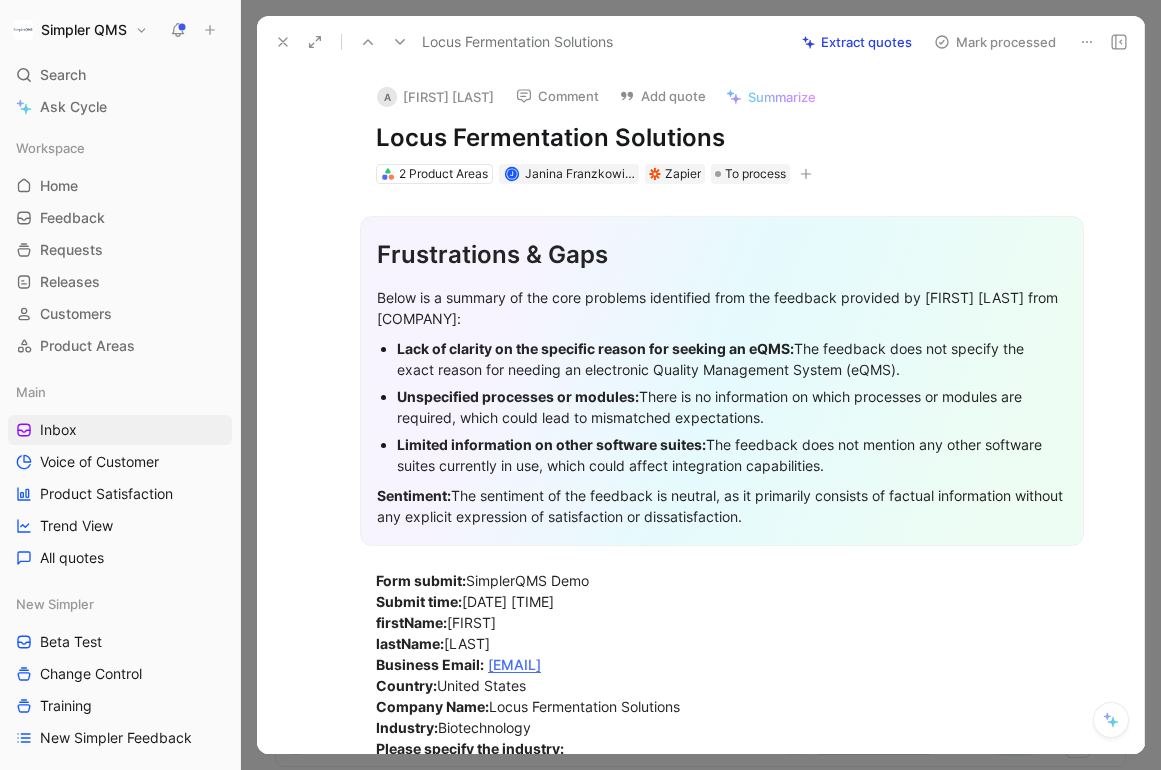 click 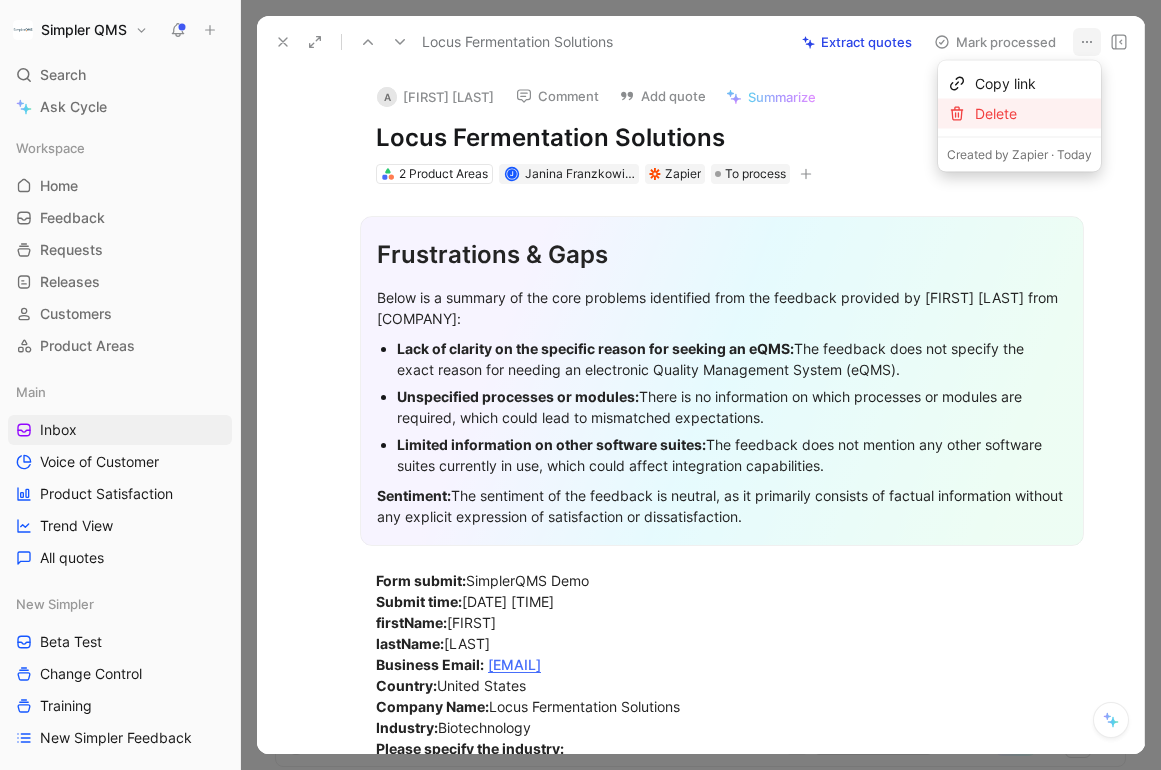 click on "Delete" at bounding box center (1033, 114) 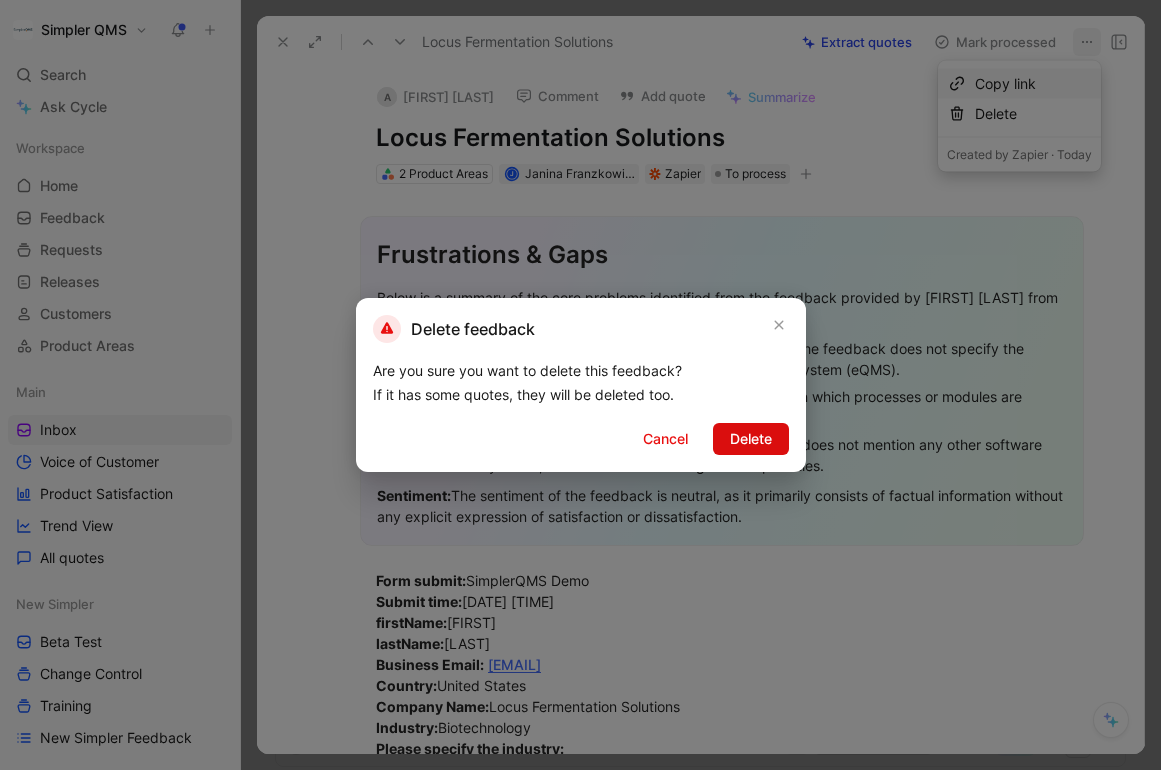click on "Delete" at bounding box center [751, 439] 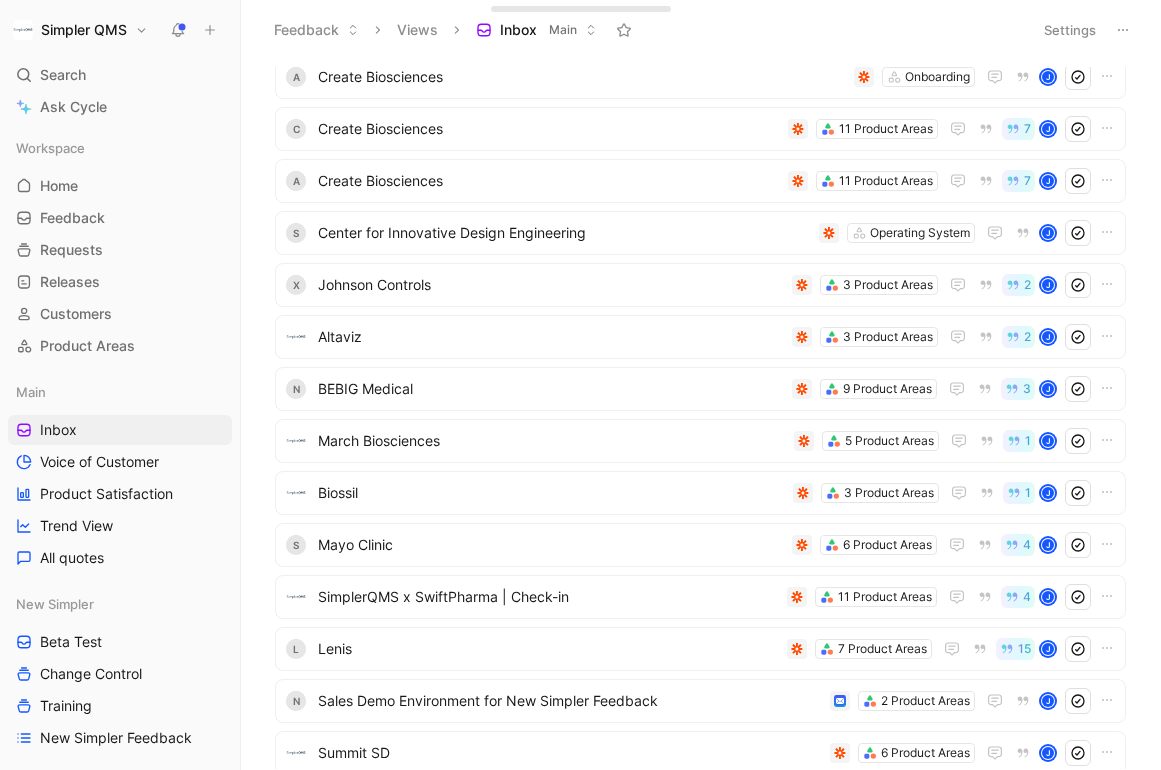 scroll, scrollTop: 0, scrollLeft: 0, axis: both 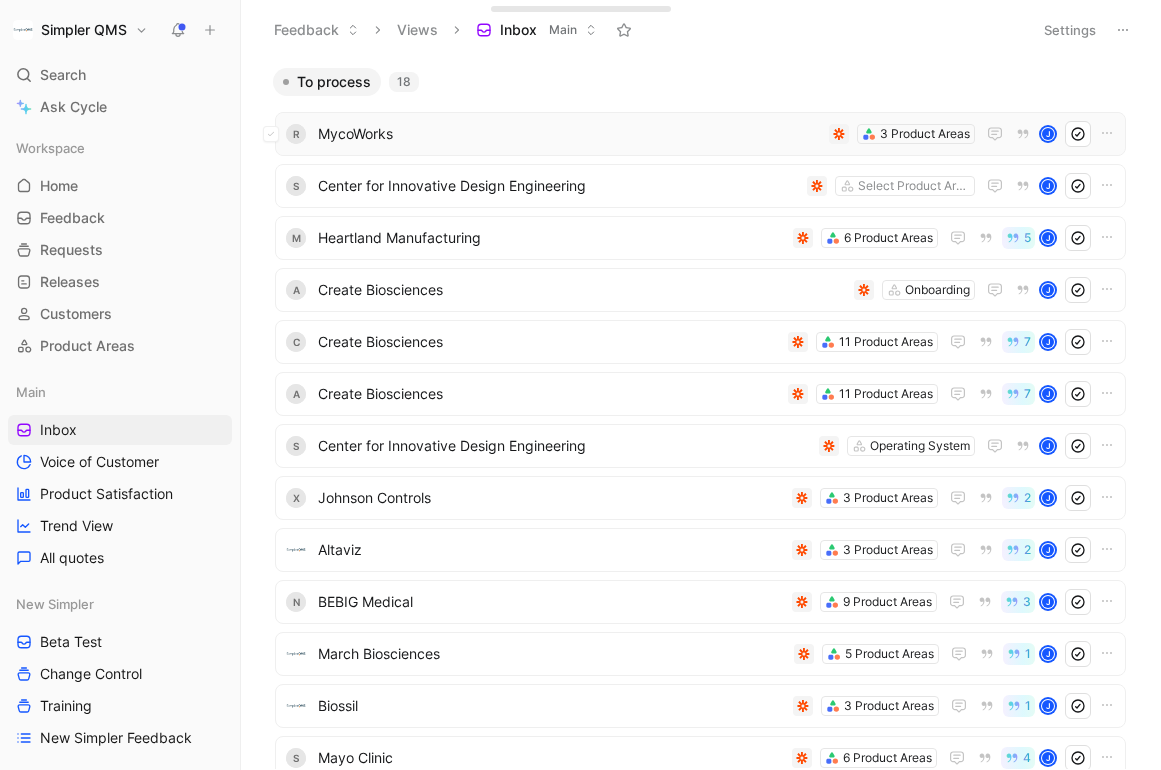 click on "MycoWorks" at bounding box center [569, 134] 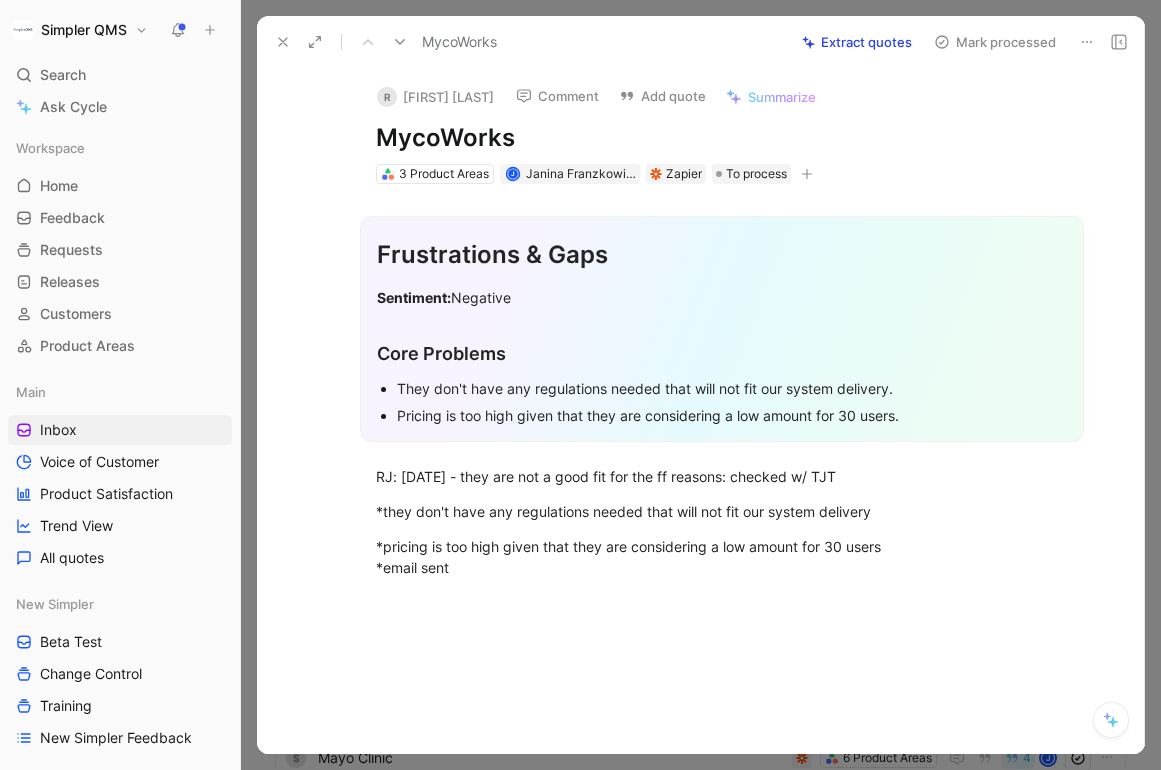 click at bounding box center [1087, 42] 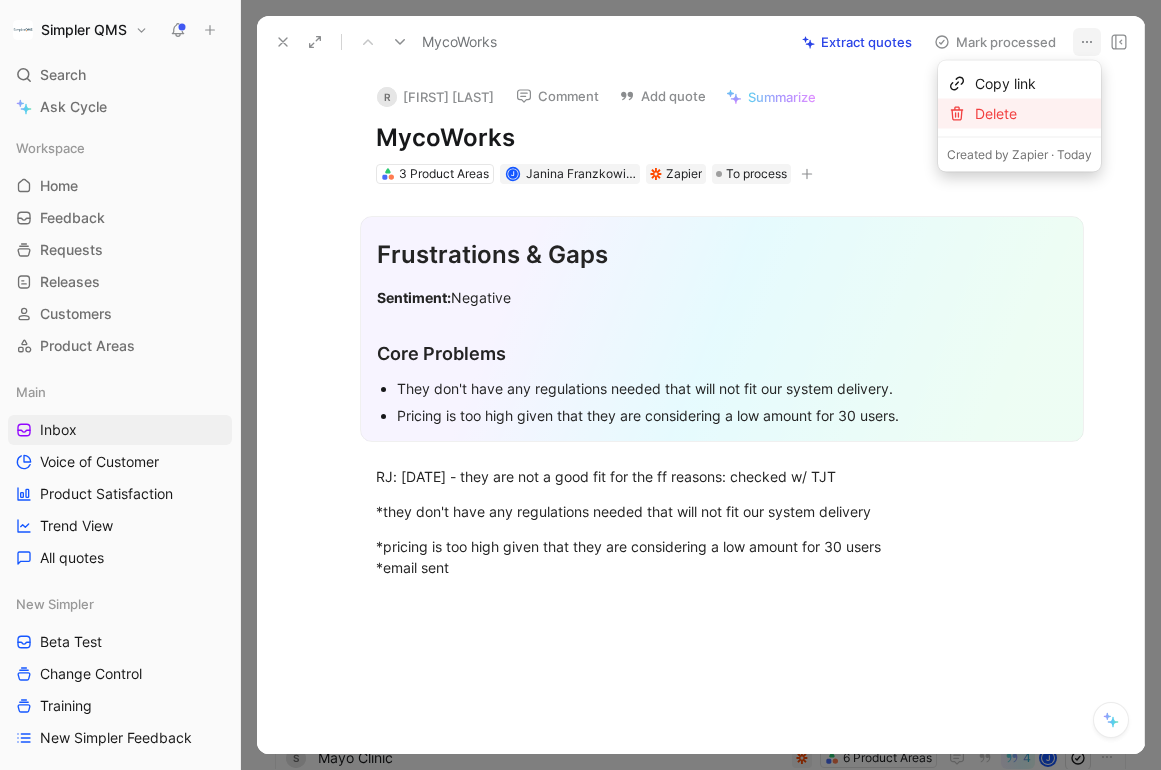 click on "Delete" at bounding box center (1033, 114) 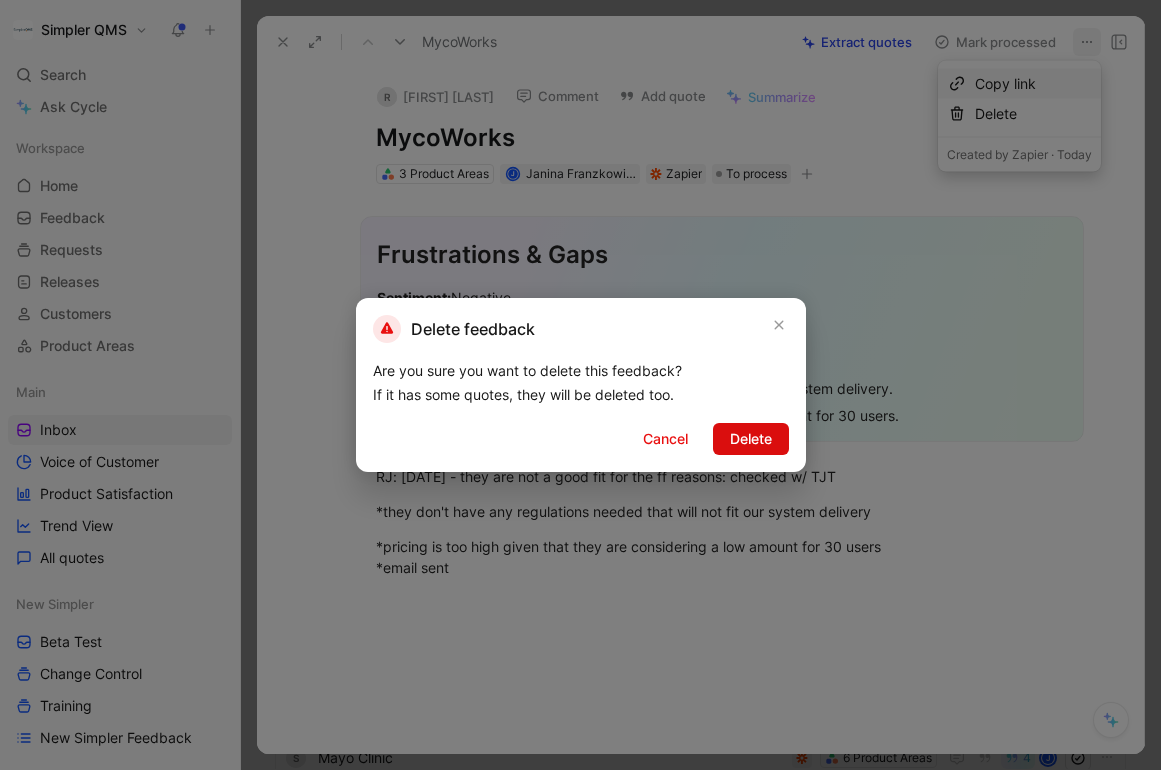 click on "Delete" at bounding box center (751, 439) 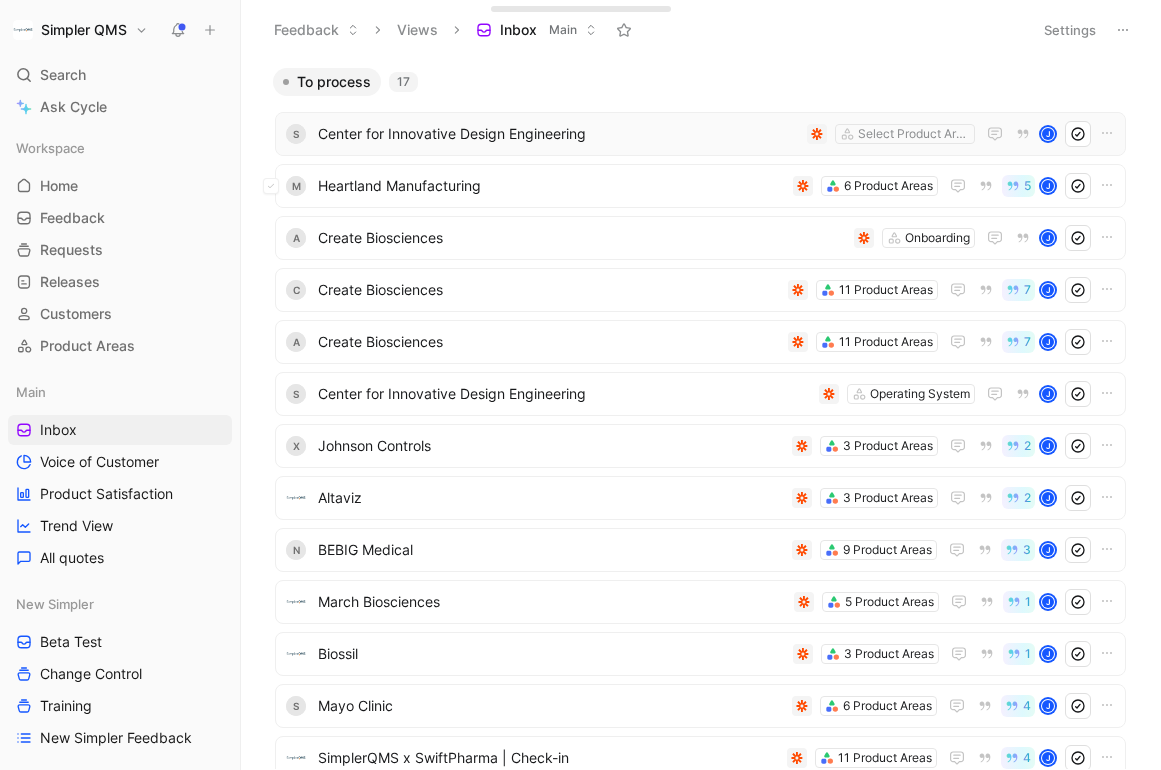 click on "S Center for Innovative Design Engineering Select Product Areas J" at bounding box center (700, 134) 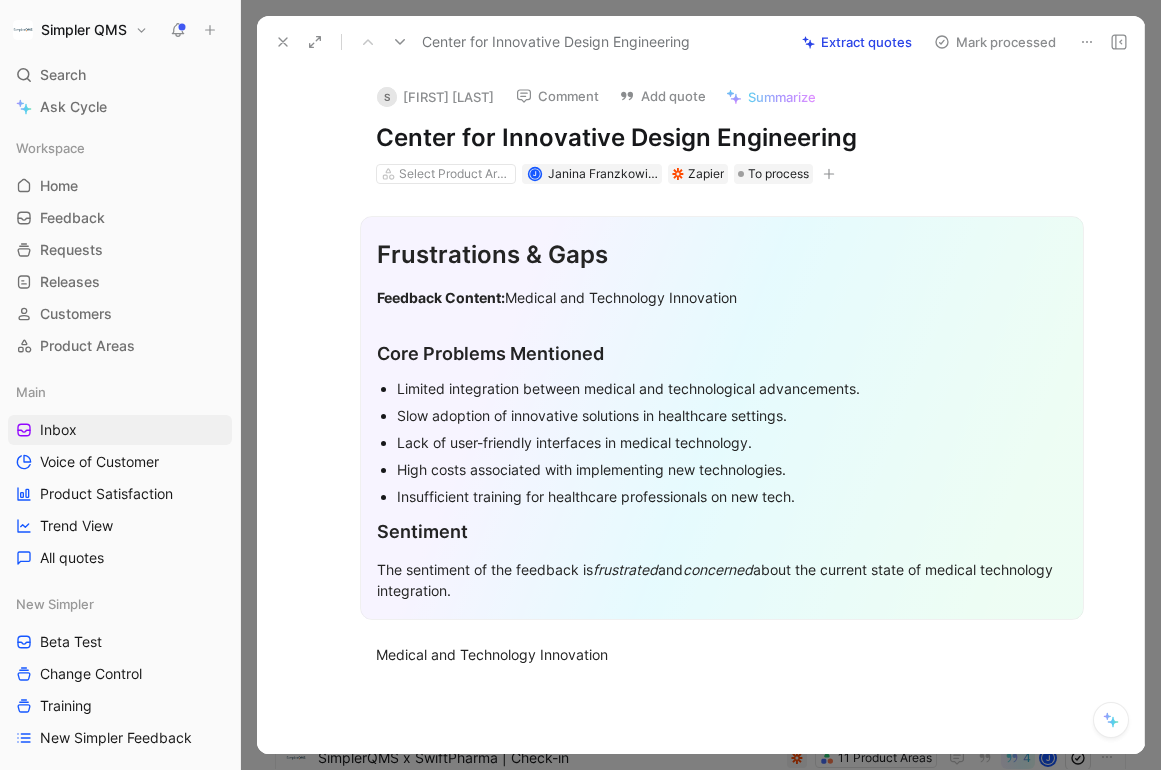 click 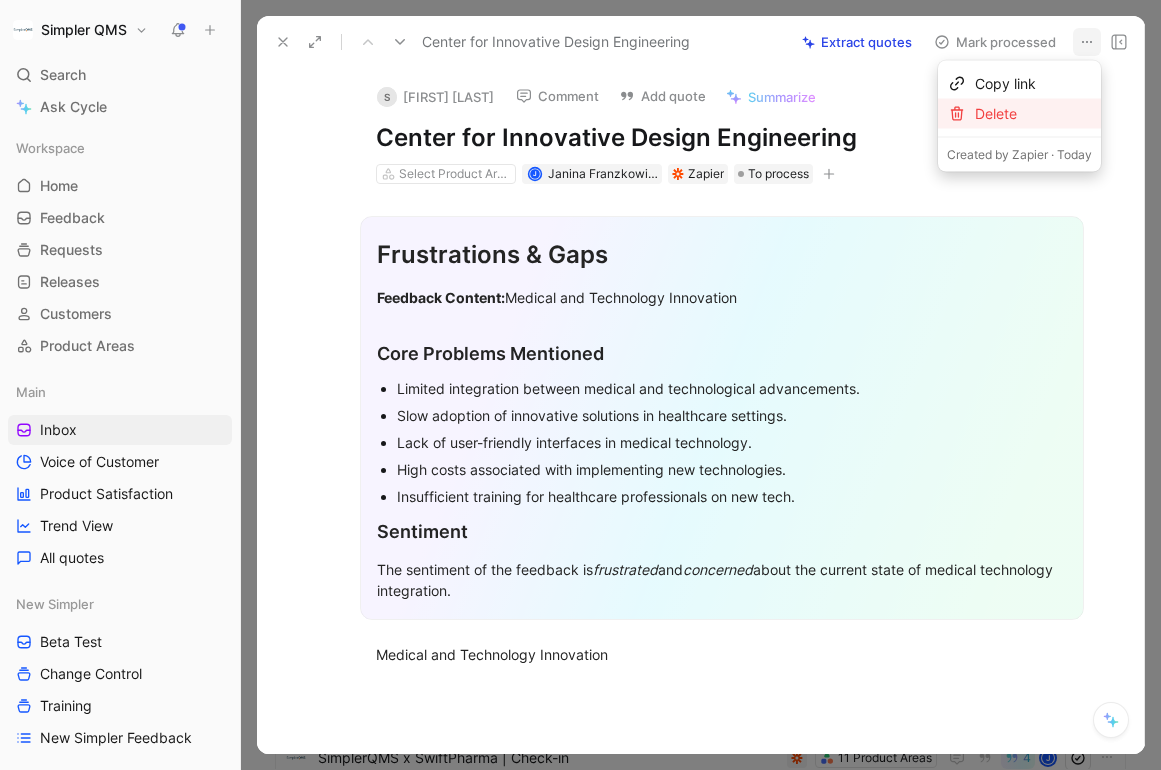 click on "Delete" at bounding box center [1033, 114] 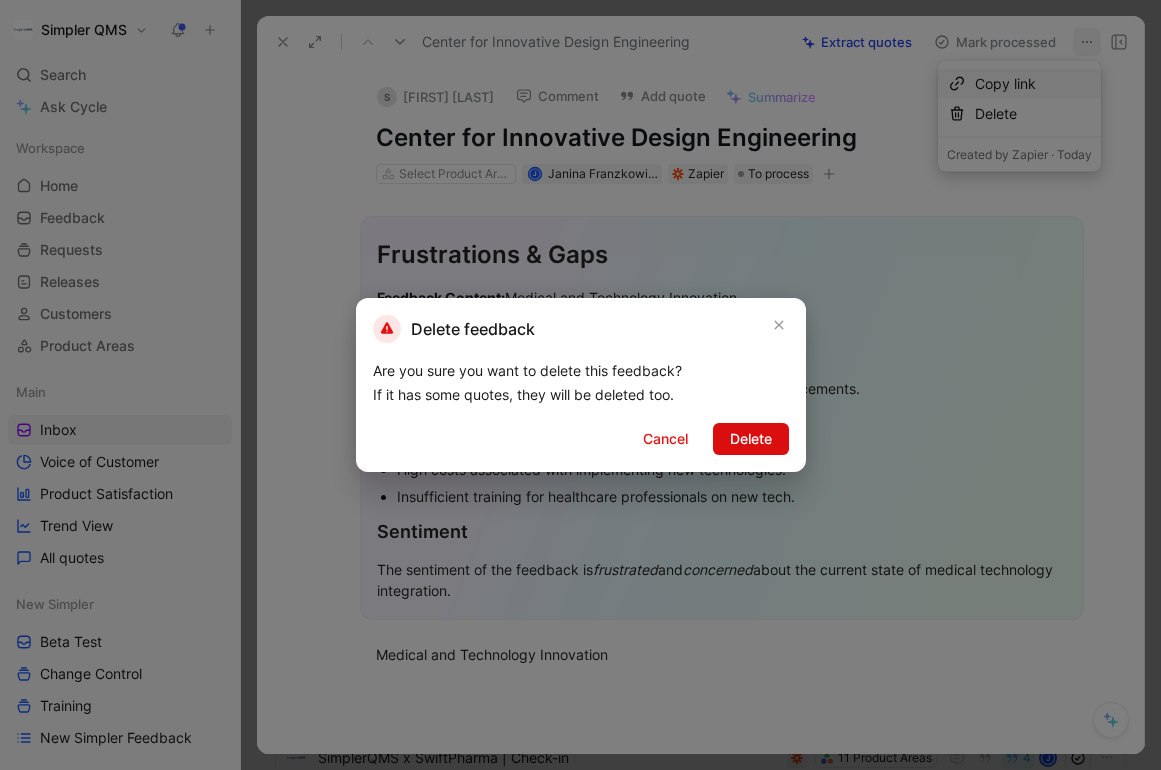 click on "Delete" at bounding box center [751, 439] 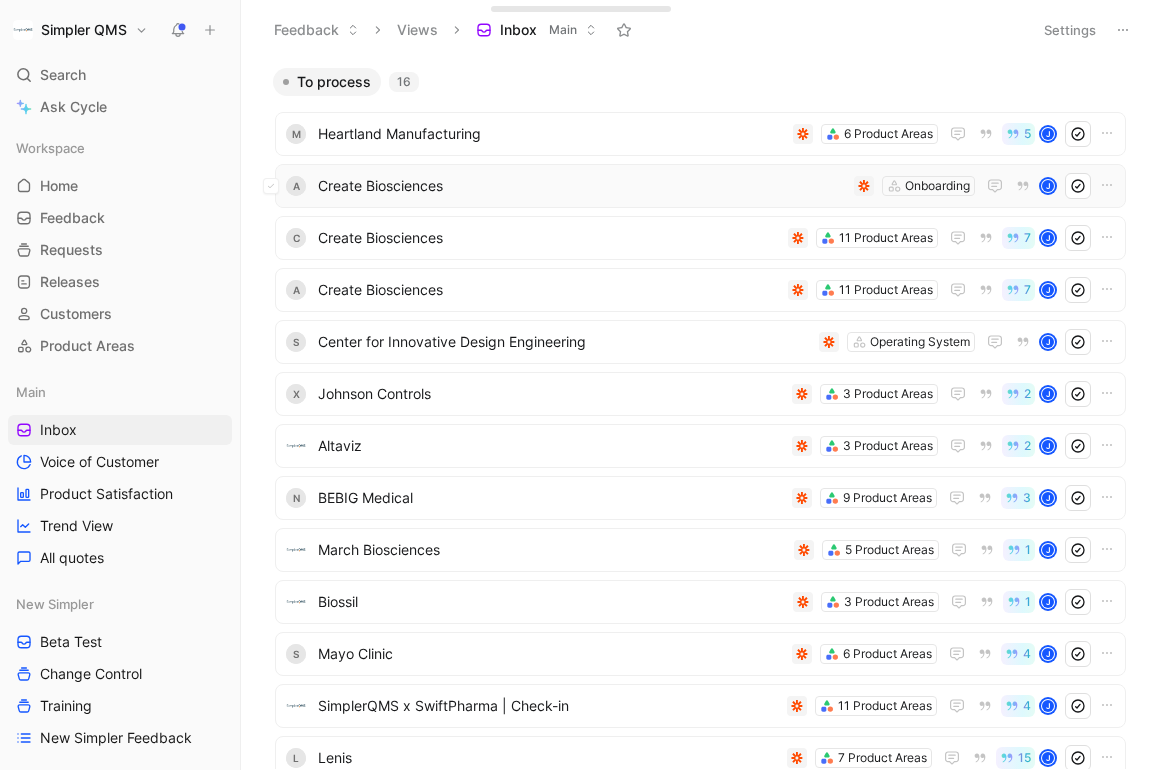 click on "Create Biosciences" at bounding box center [582, 186] 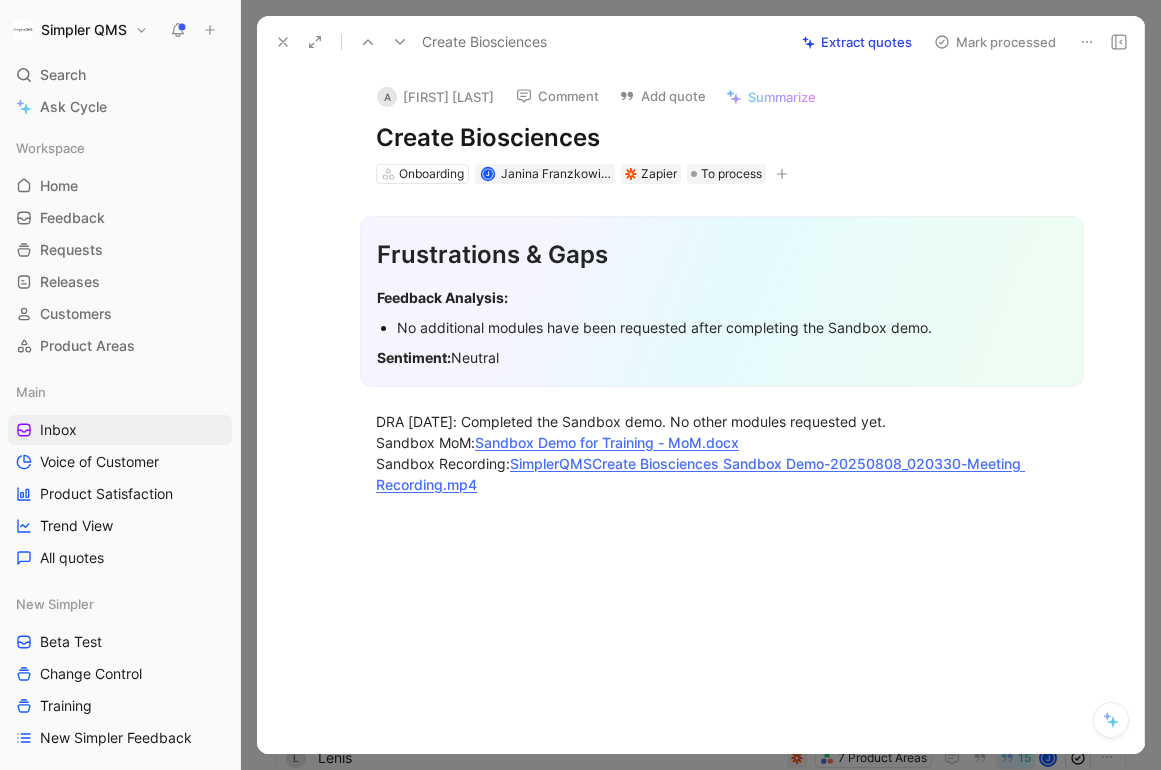 click 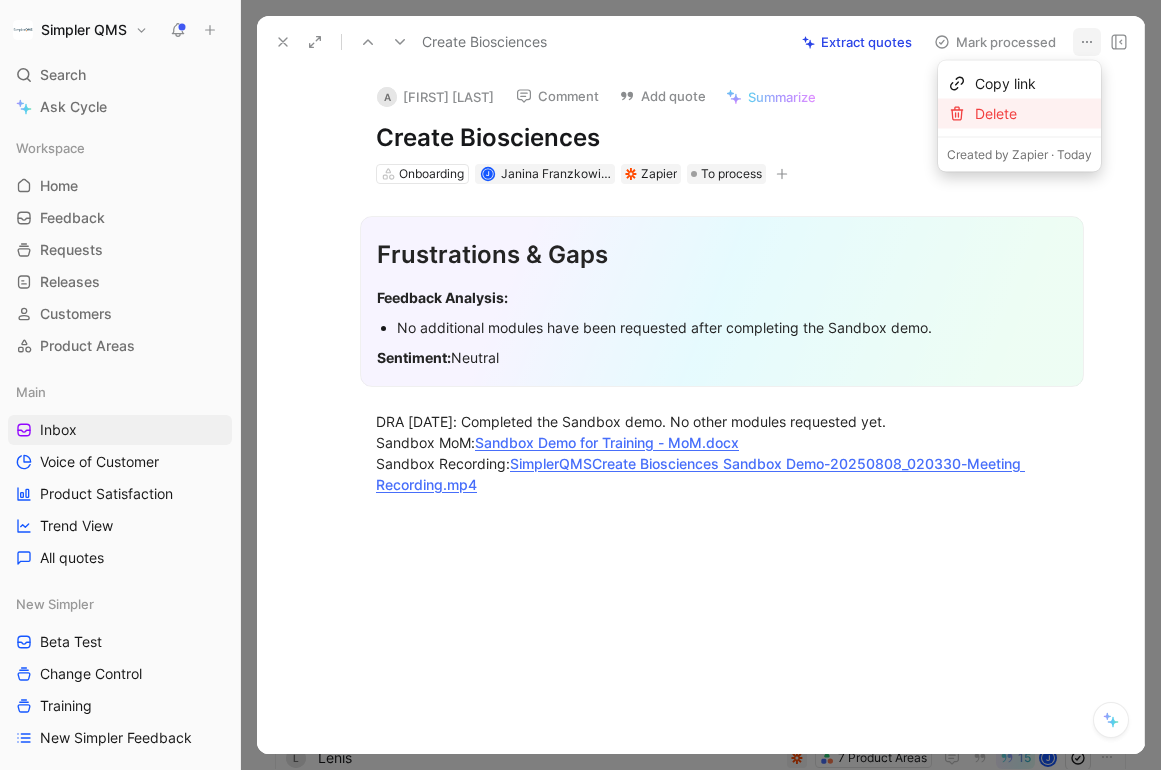 click on "Delete" at bounding box center [1033, 114] 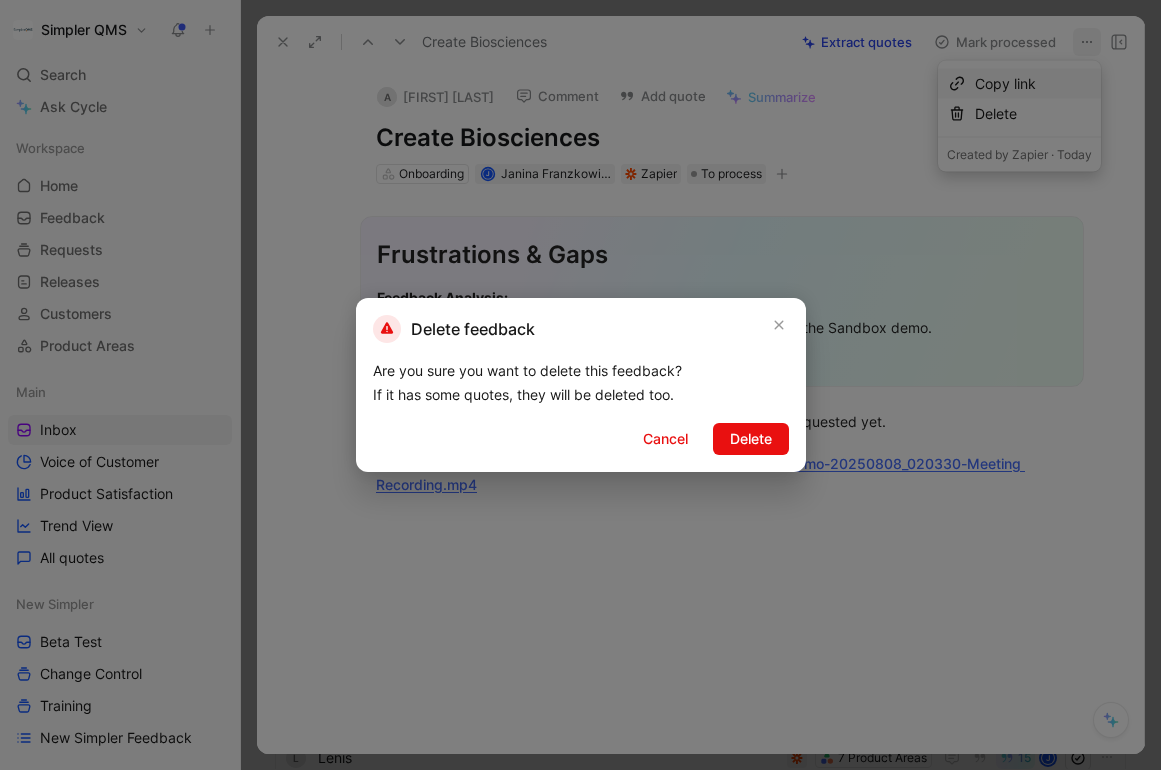 click on "Delete feedback Are you sure you want to delete this feedback? If it has some quotes, they will be deleted too. Cancel Delete" at bounding box center (581, 385) 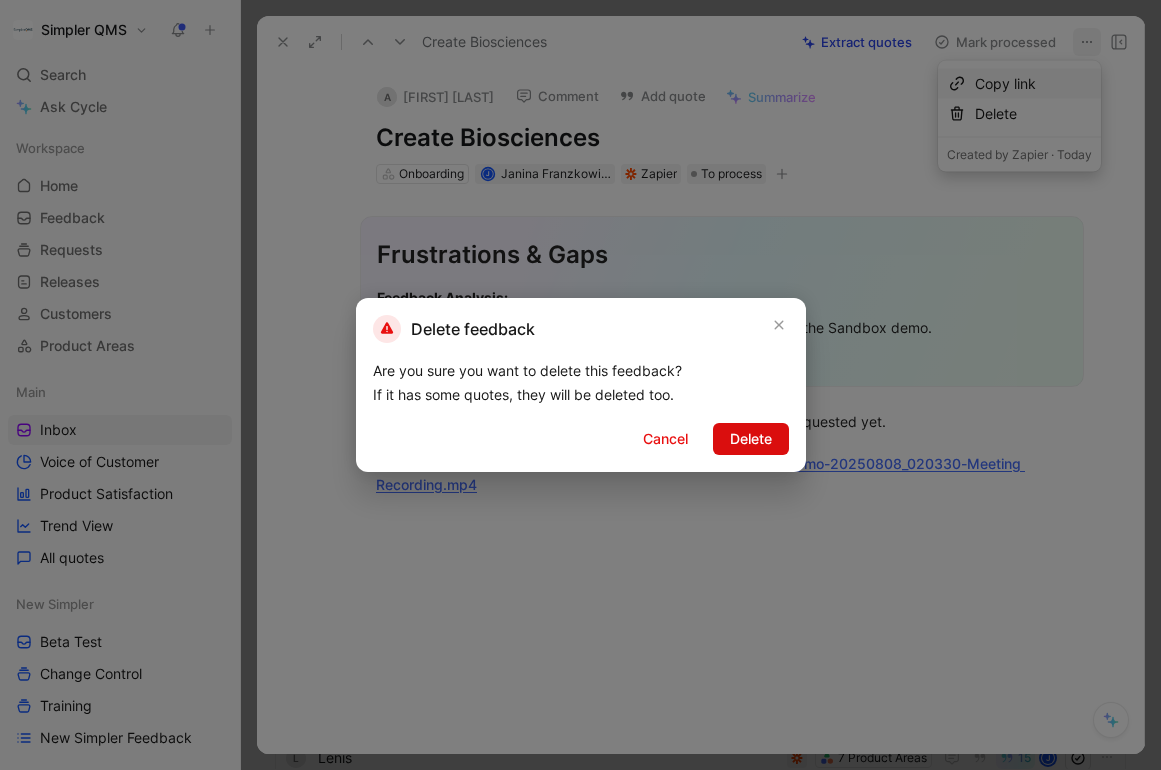 click on "Delete" at bounding box center (751, 439) 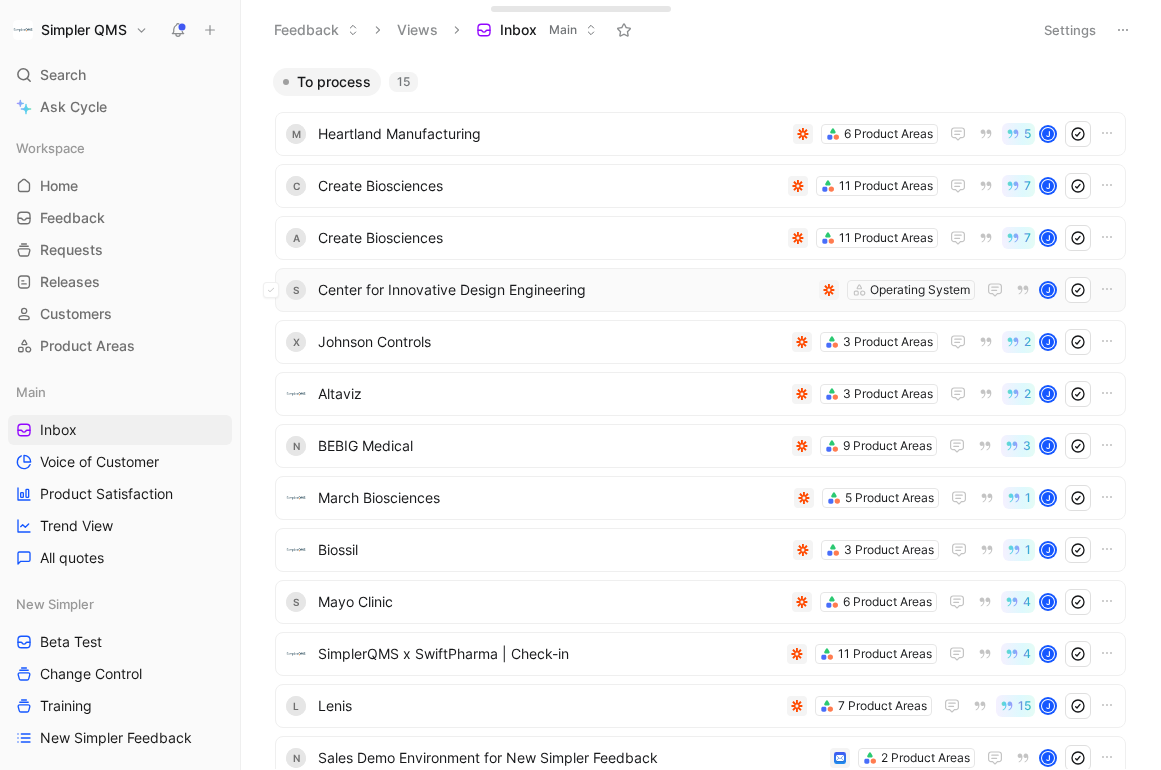 click on "Center for Innovative Design Engineering" at bounding box center (564, 290) 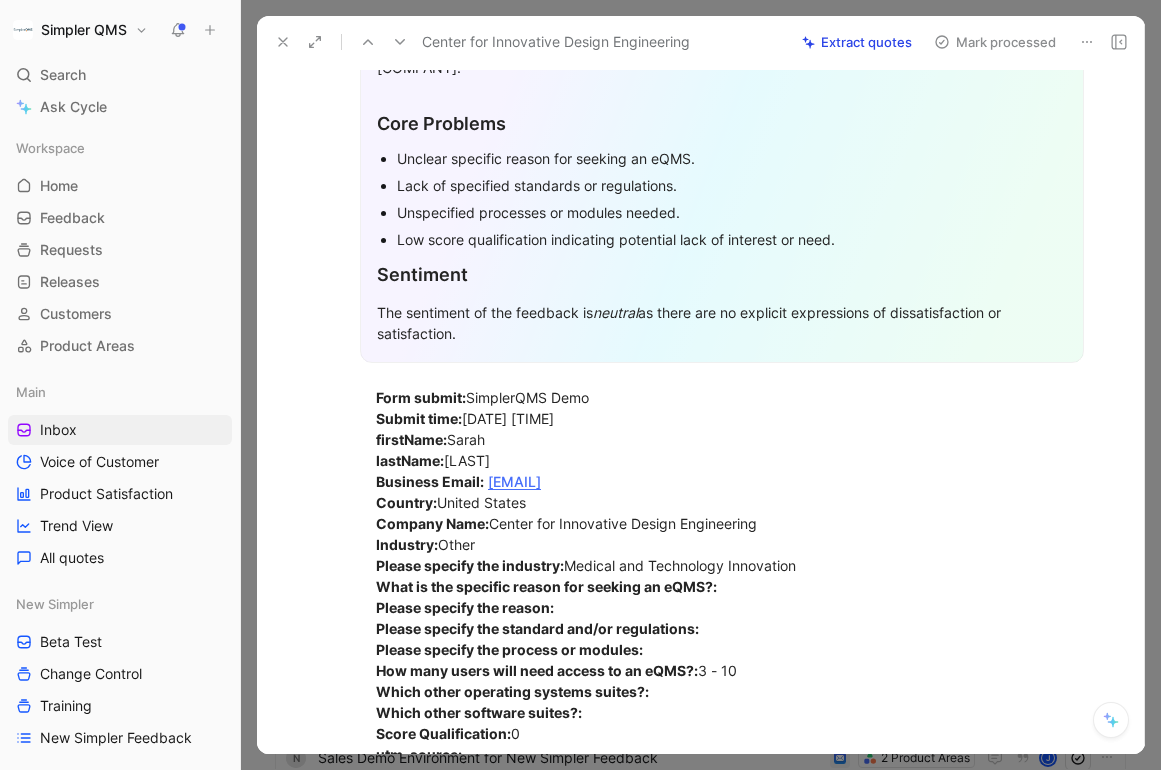scroll, scrollTop: 333, scrollLeft: 0, axis: vertical 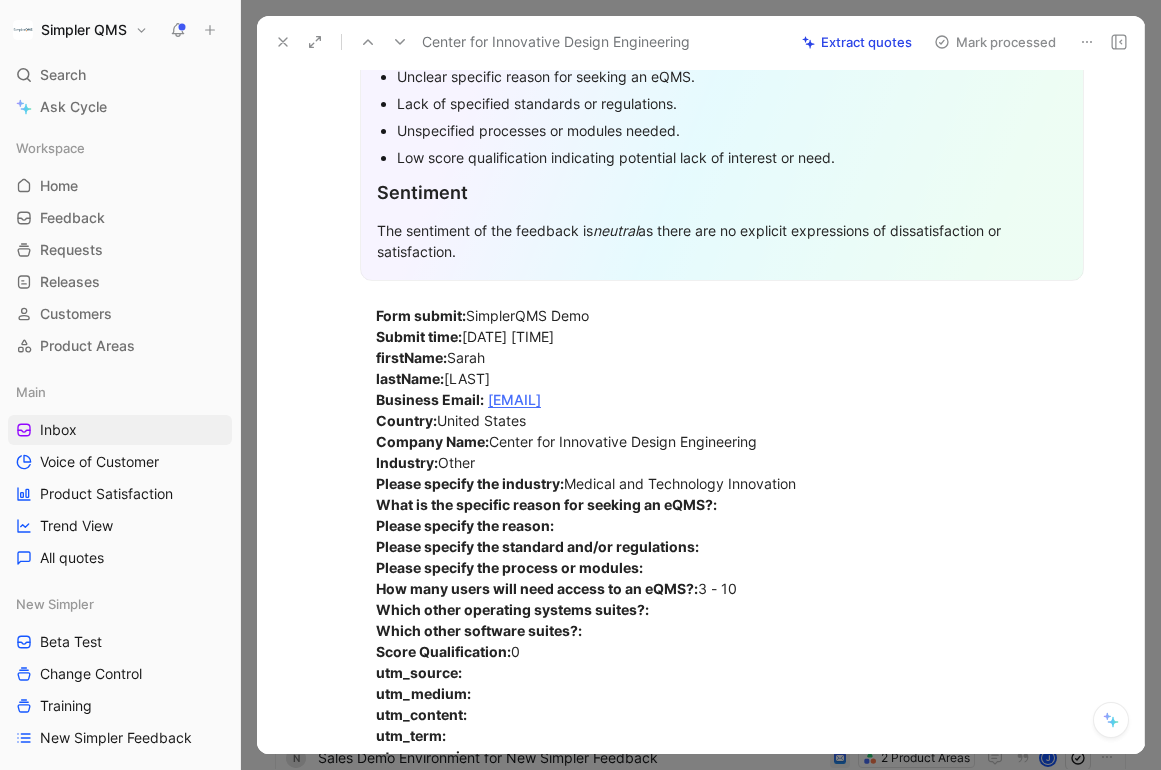 click 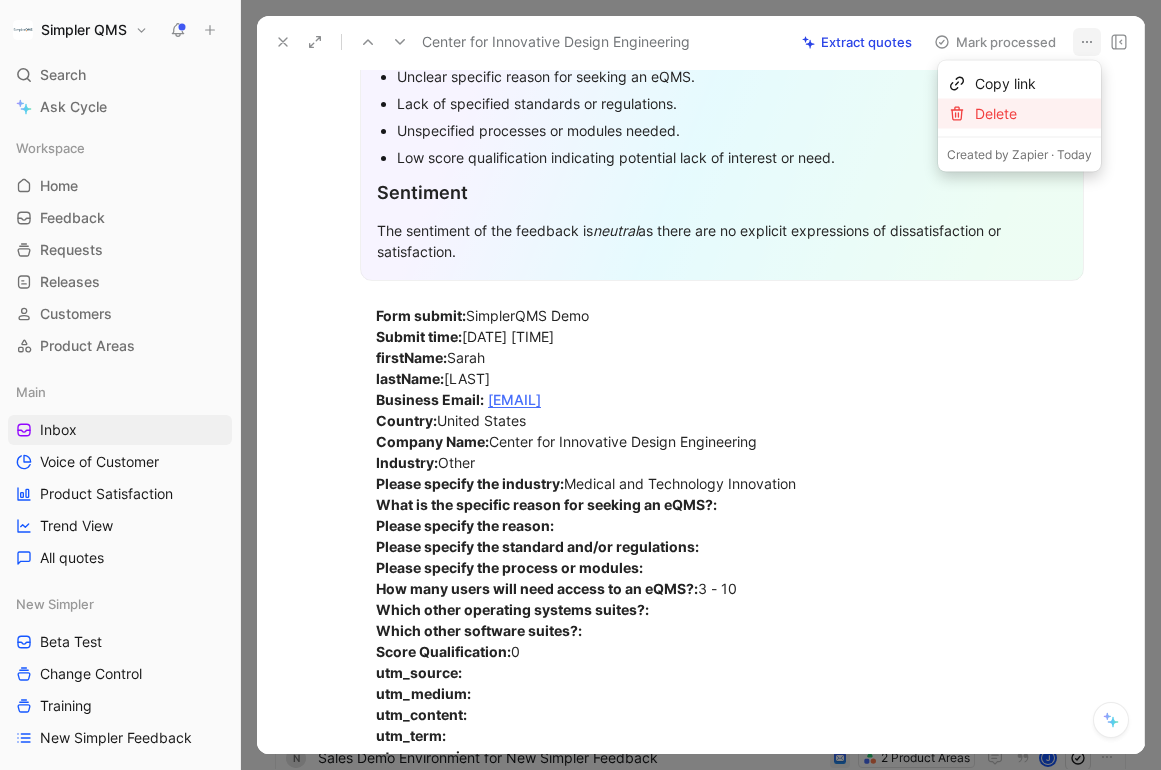 click on "Delete" at bounding box center [1033, 114] 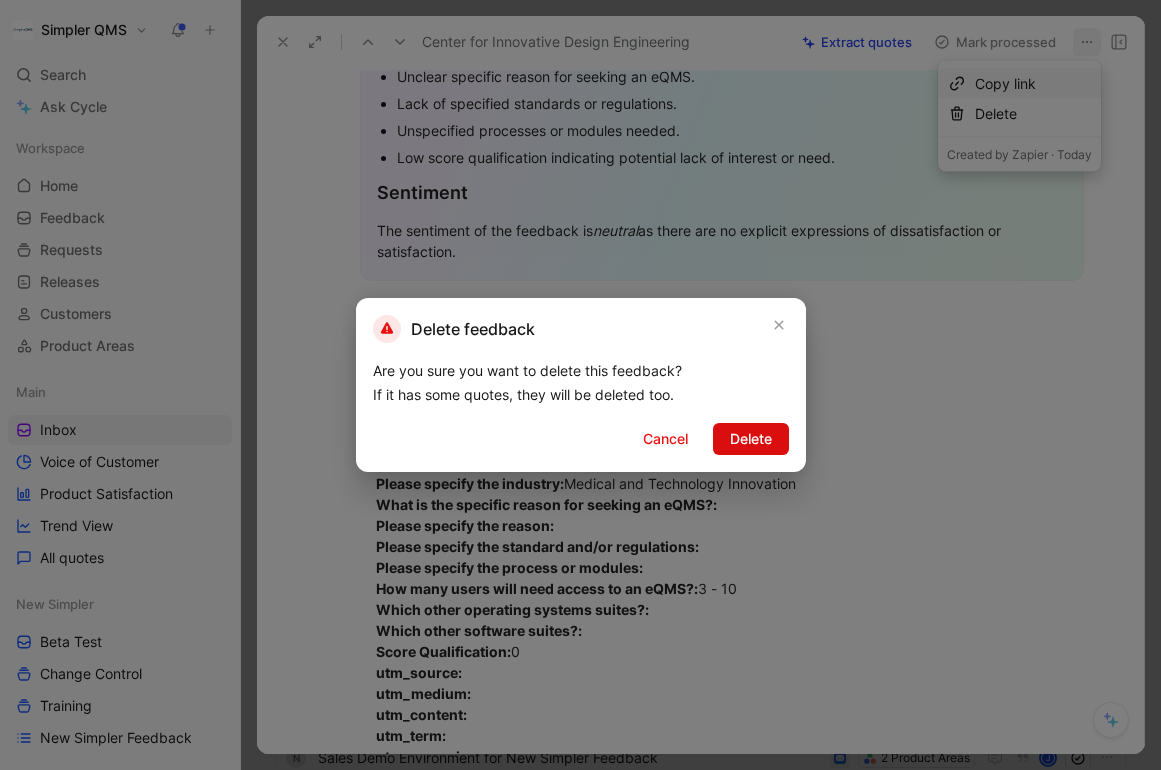 click on "Delete" at bounding box center (751, 439) 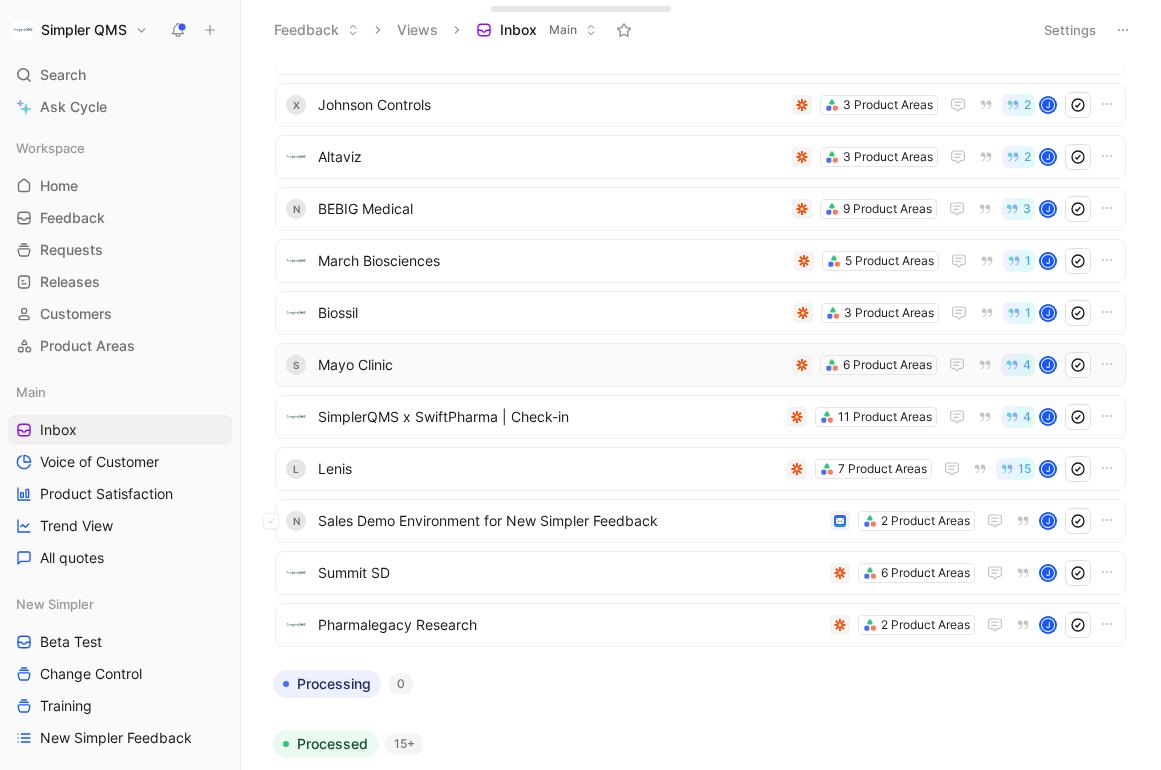 scroll, scrollTop: 196, scrollLeft: 0, axis: vertical 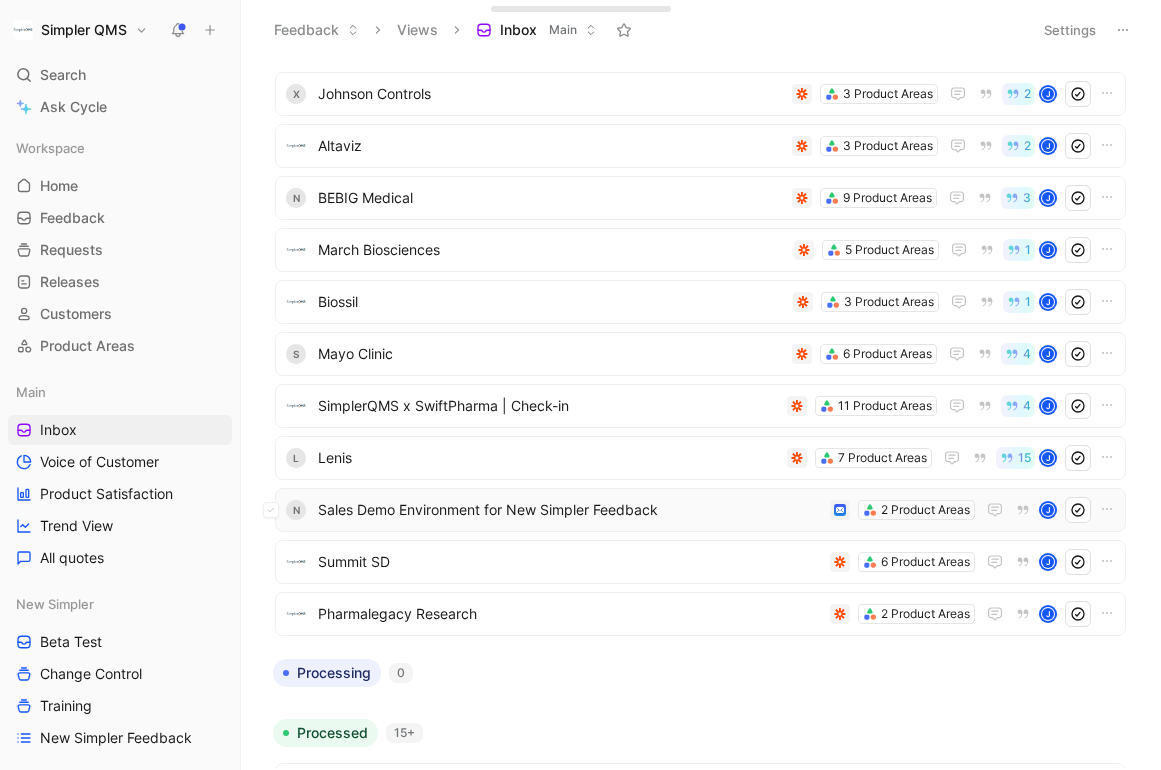 click on "Sales Demo Environment for New Simpler Feedback" at bounding box center [570, 510] 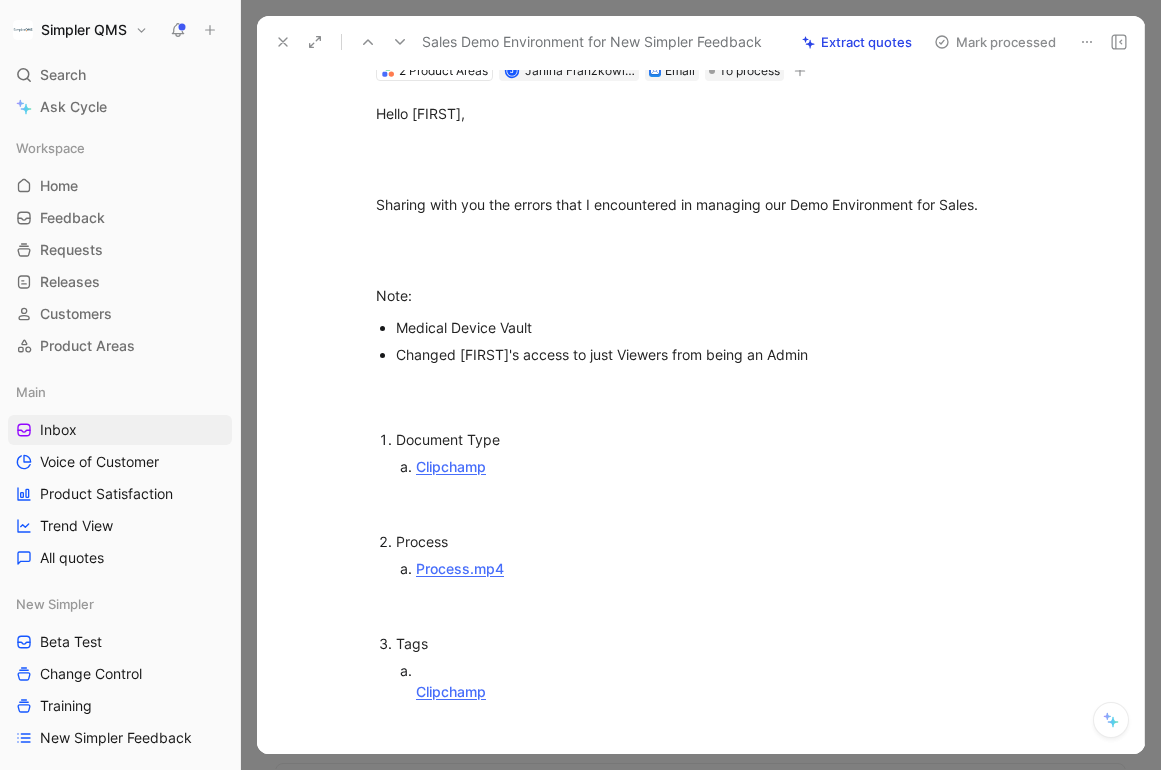 scroll, scrollTop: 0, scrollLeft: 0, axis: both 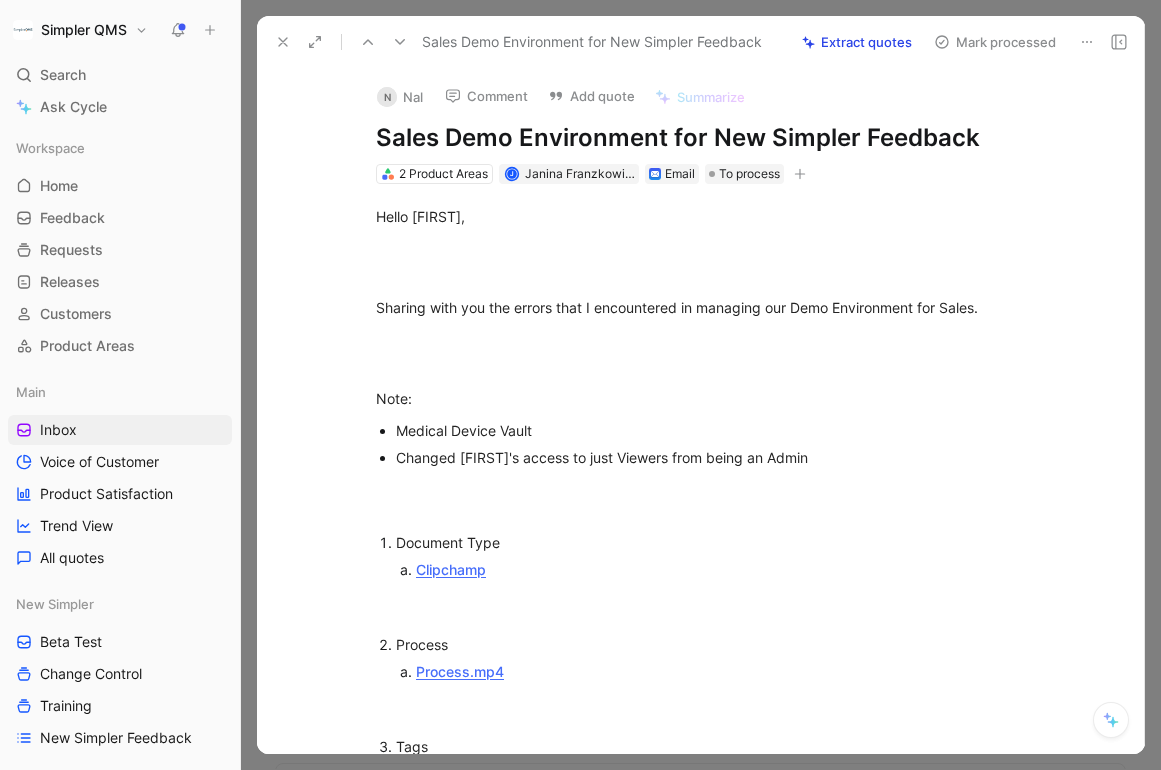 click 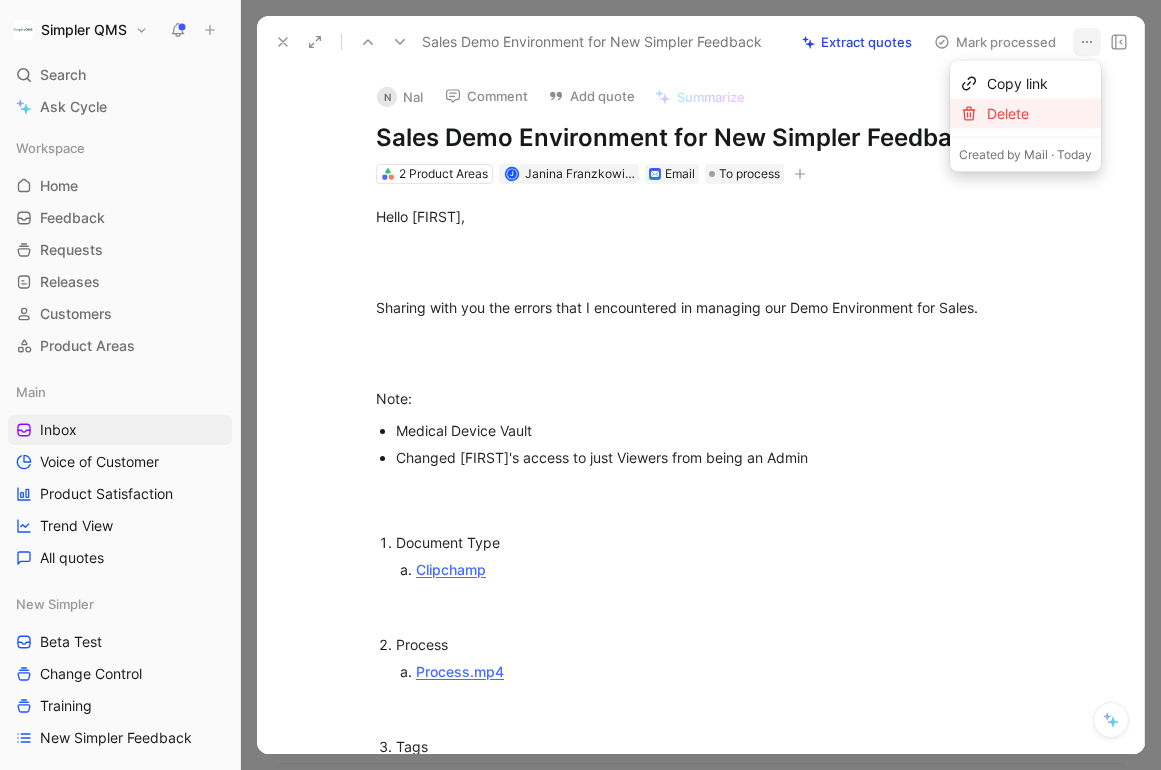 click on "Delete" at bounding box center [1039, 114] 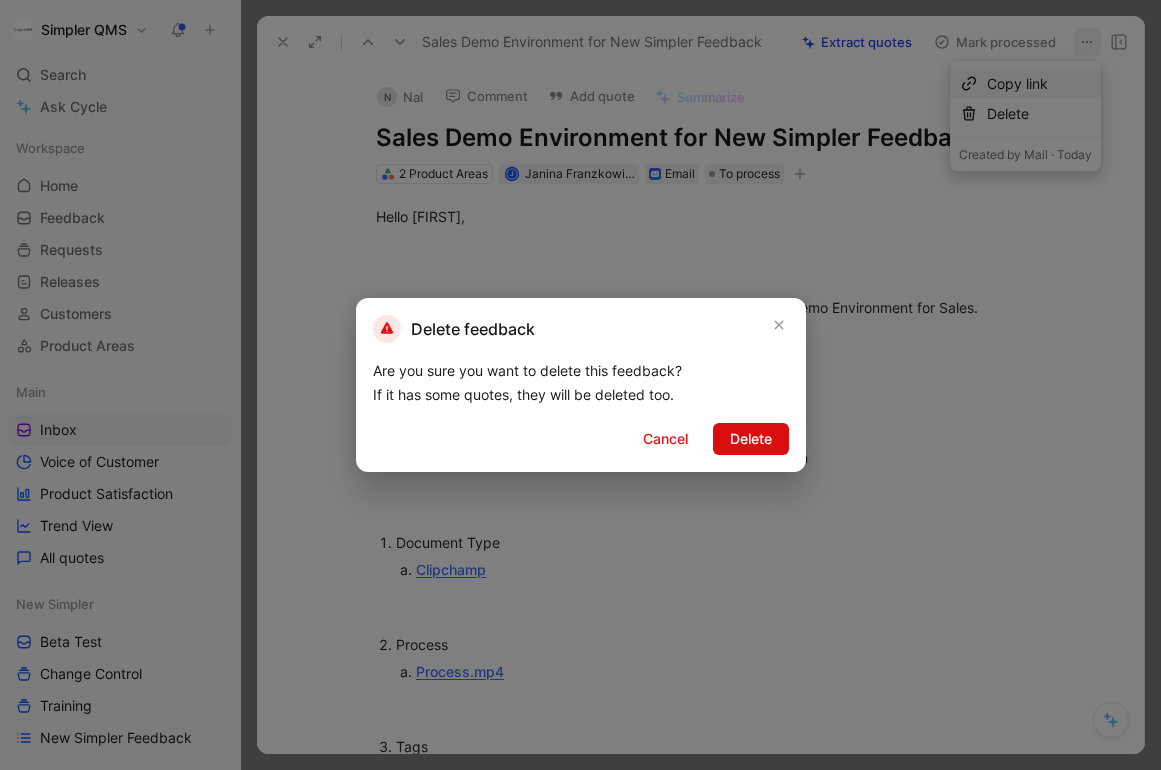 click on "Delete" at bounding box center (751, 439) 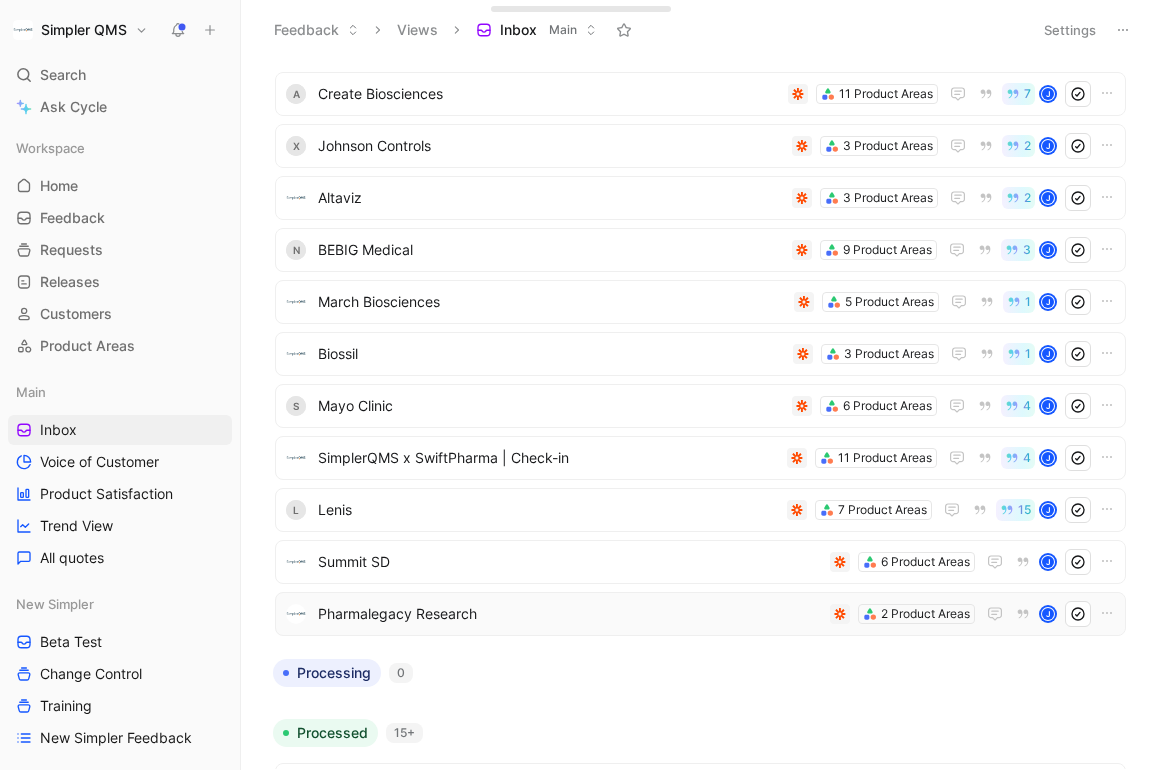 scroll, scrollTop: 248, scrollLeft: 0, axis: vertical 